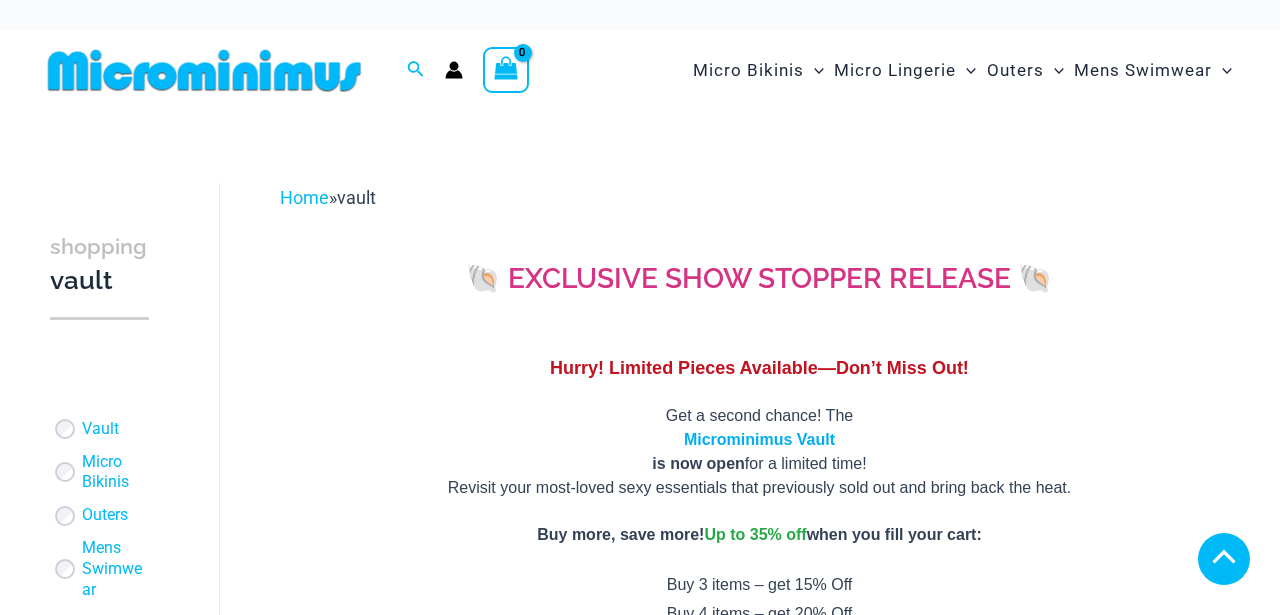 scroll, scrollTop: 499, scrollLeft: 0, axis: vertical 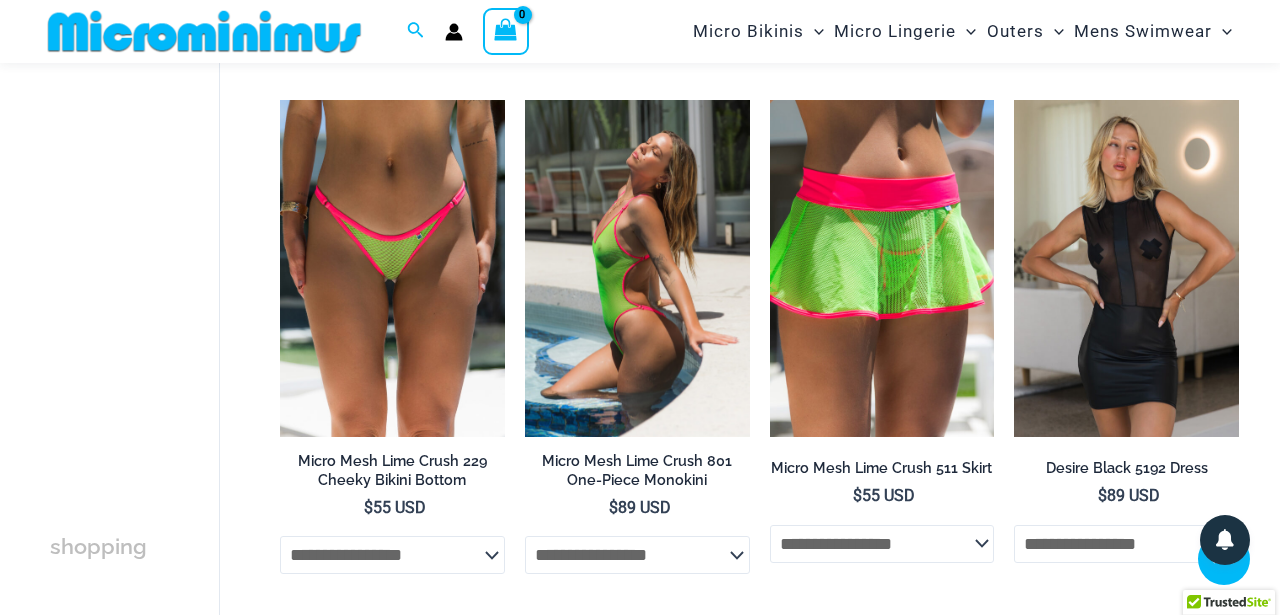 click at bounding box center [637, 268] 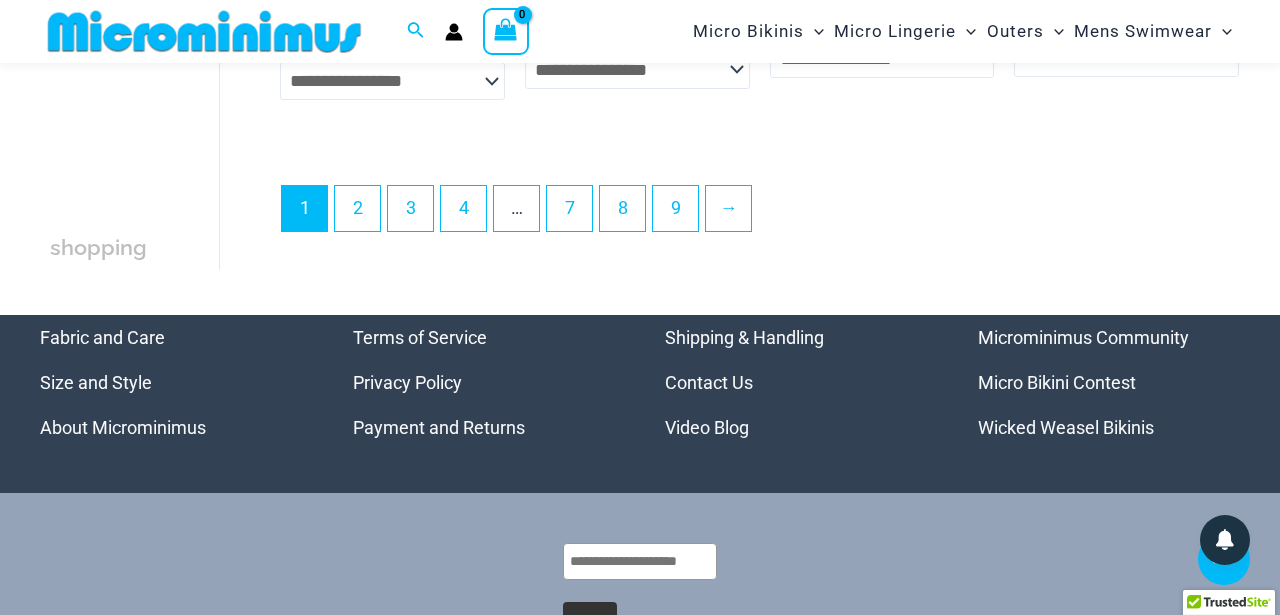 scroll, scrollTop: 4980, scrollLeft: 0, axis: vertical 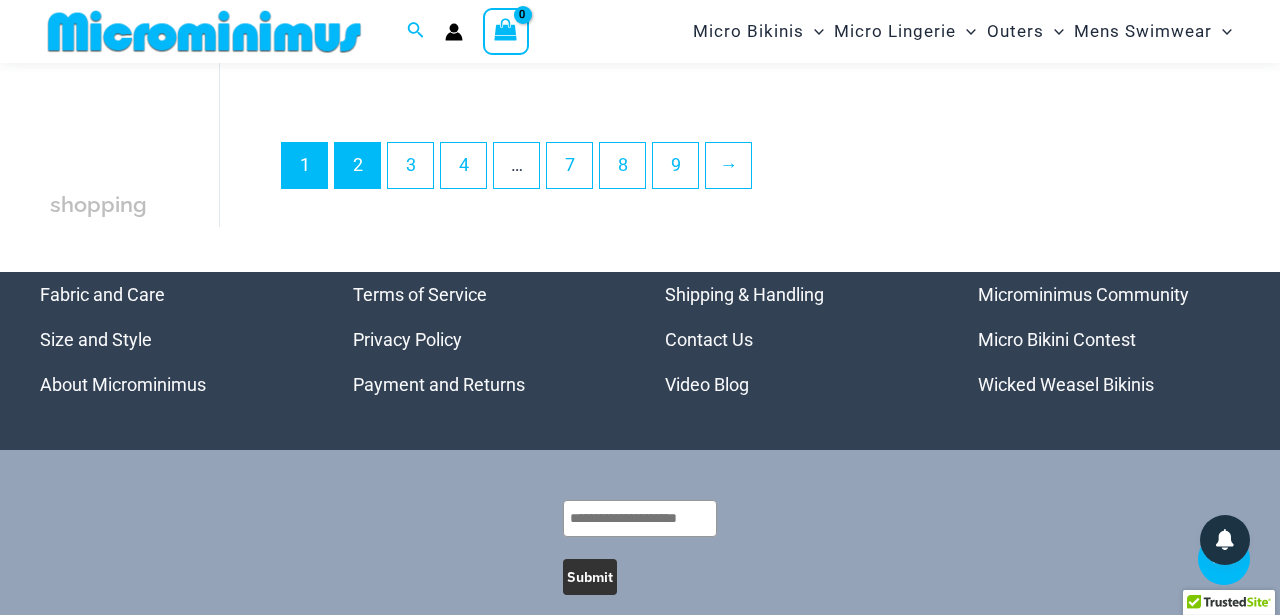 click on "2" at bounding box center (357, 165) 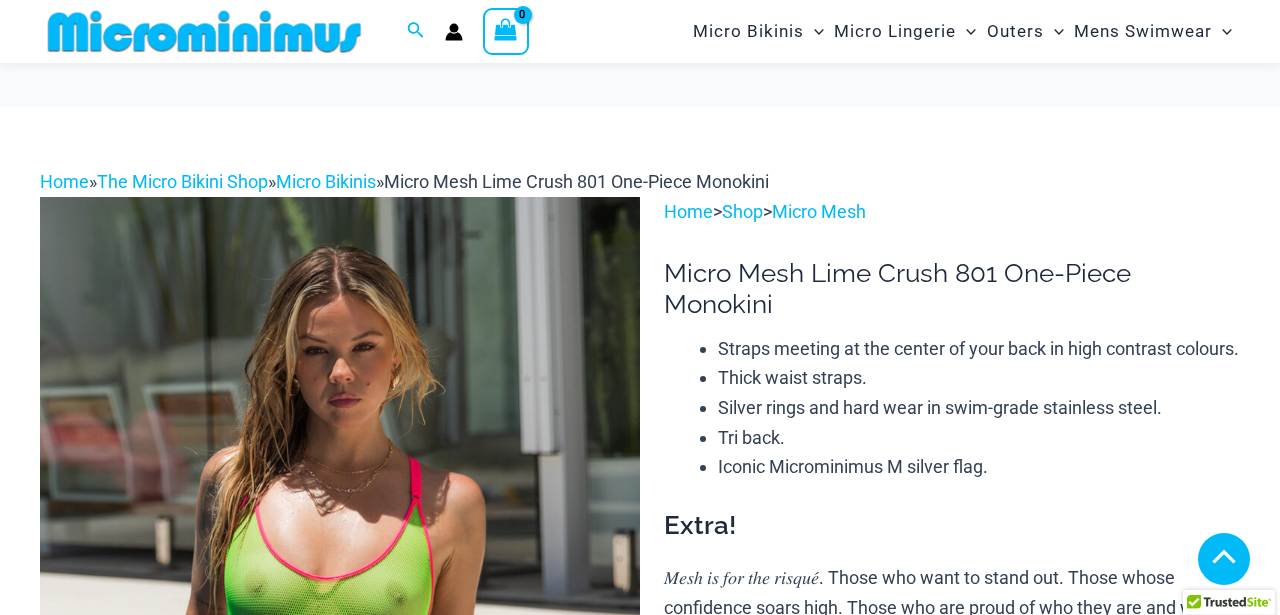 scroll, scrollTop: 392, scrollLeft: 0, axis: vertical 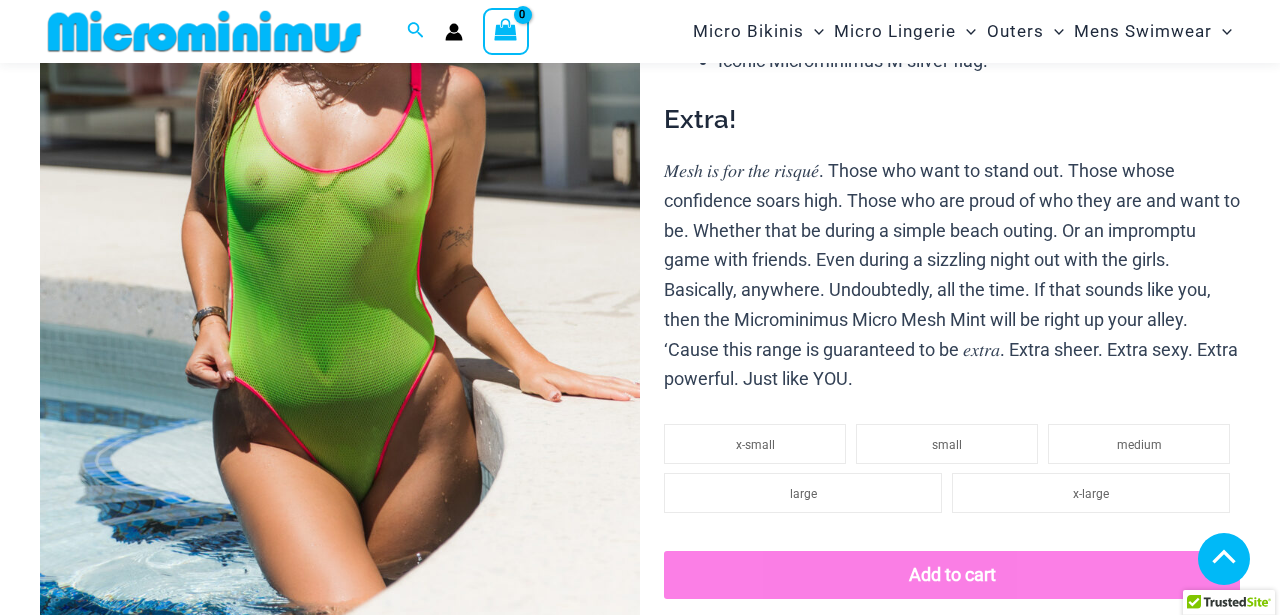 click at bounding box center [133, 850] 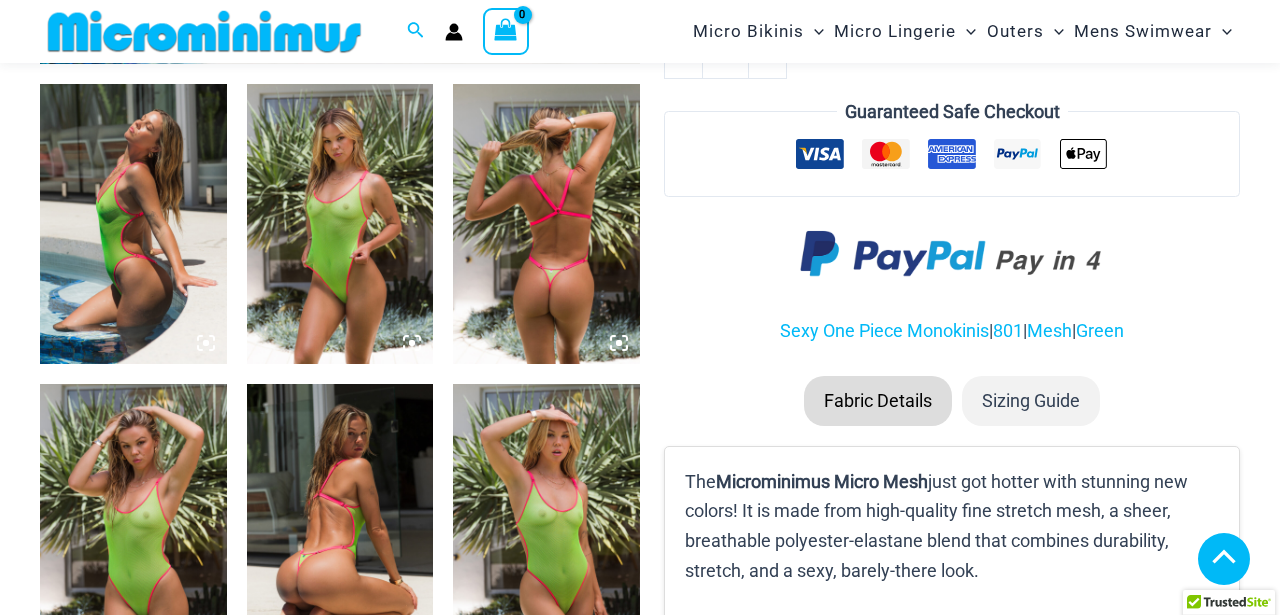 click 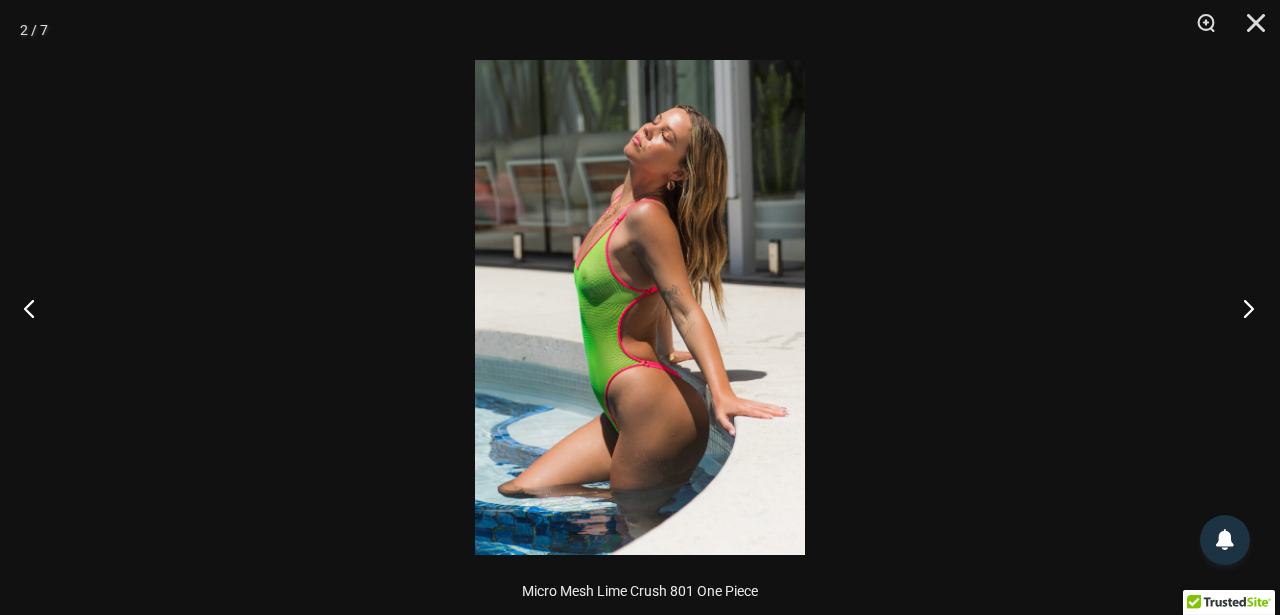 click at bounding box center [1242, 308] 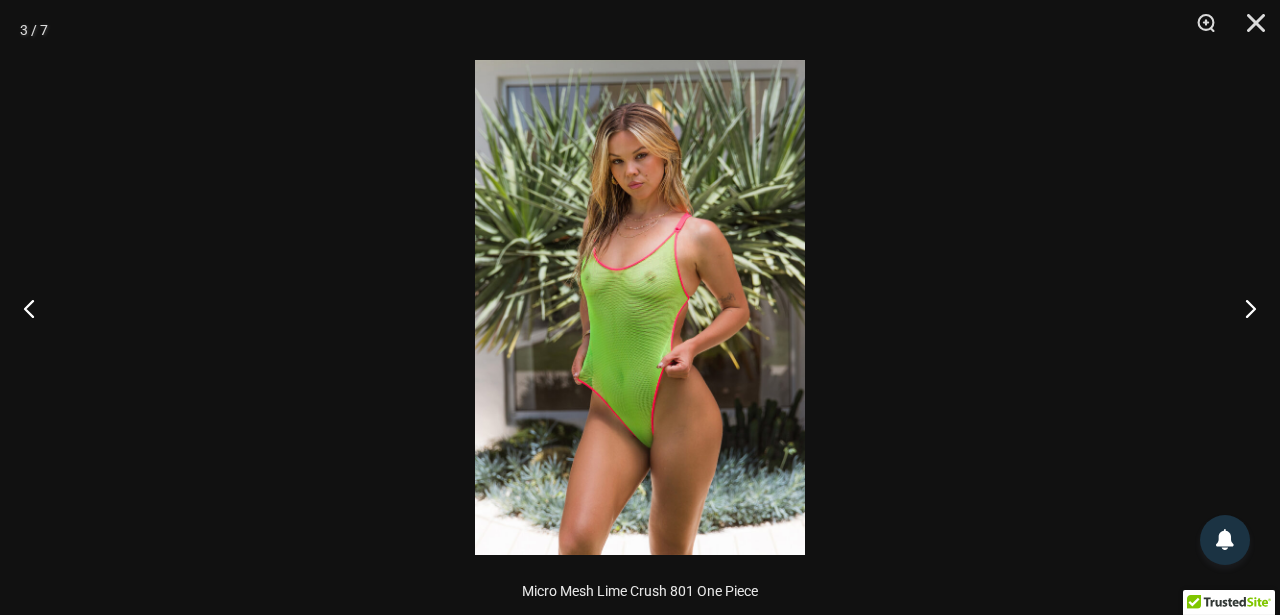 click at bounding box center (640, 307) 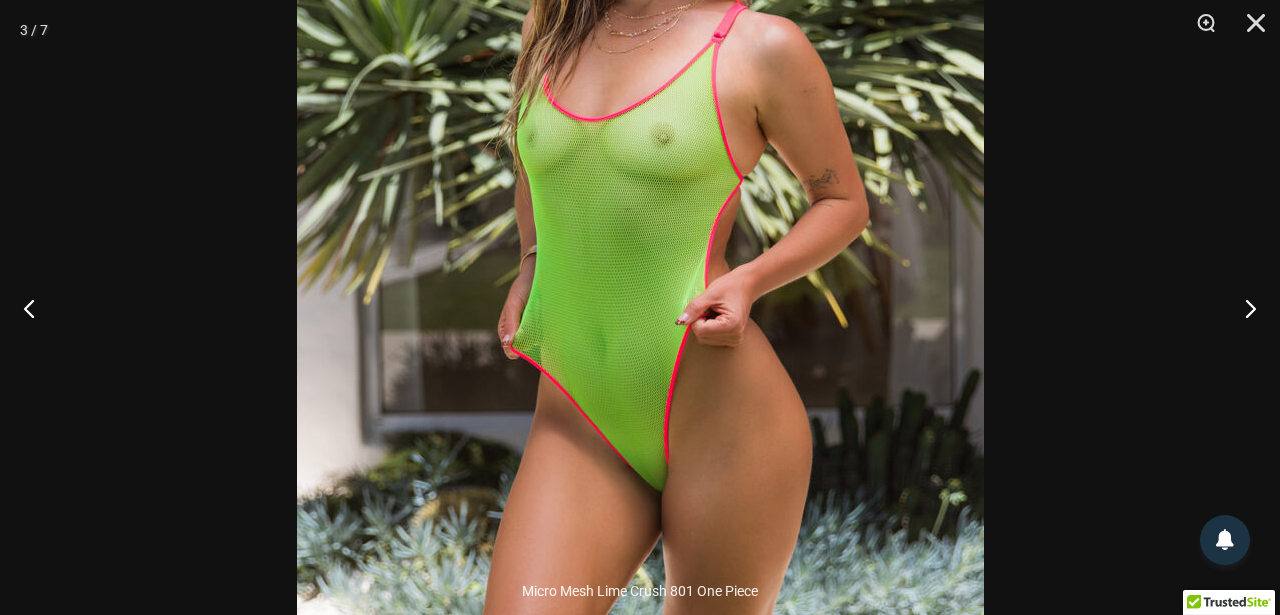 click at bounding box center [640, 199] 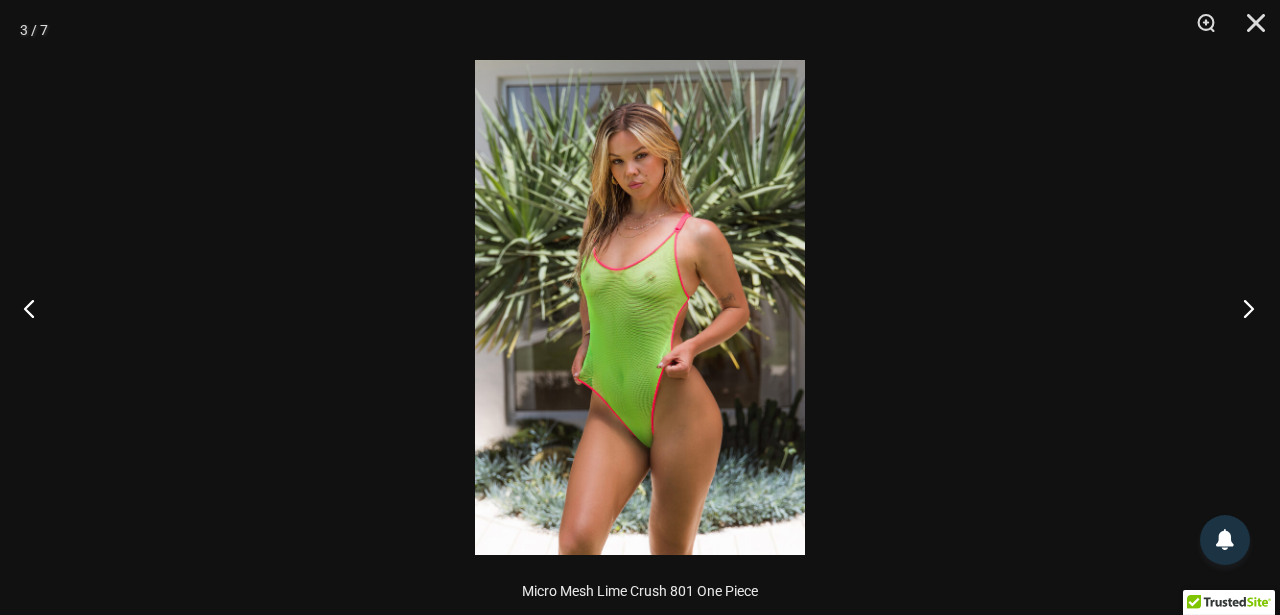 click at bounding box center [1242, 308] 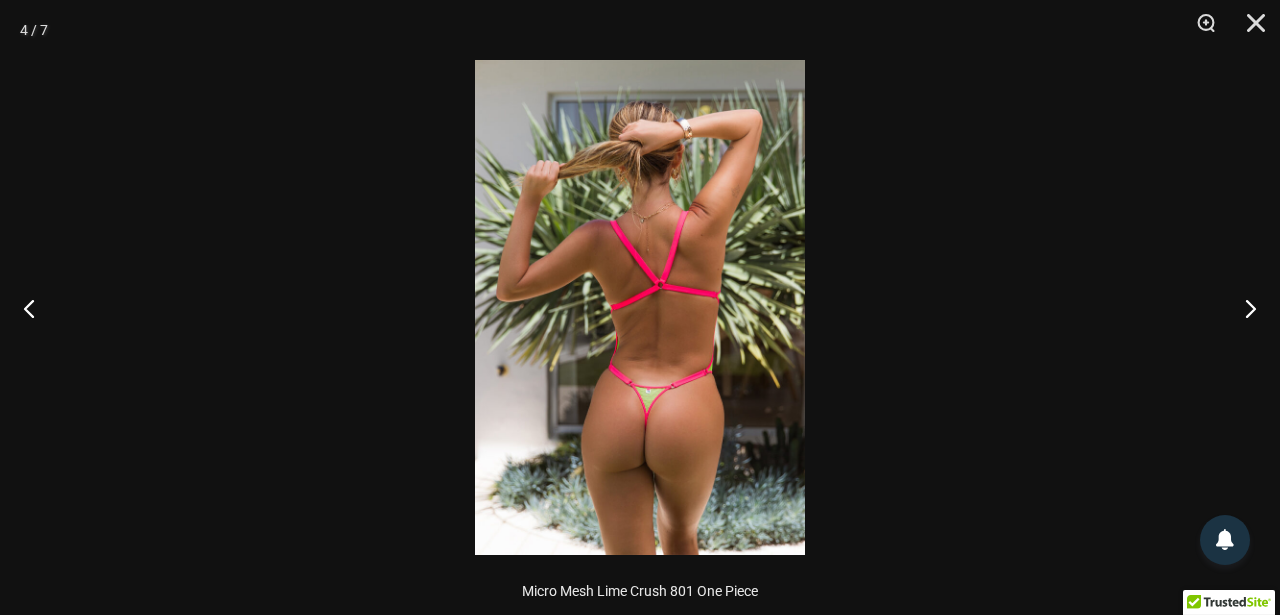 click at bounding box center (640, 307) 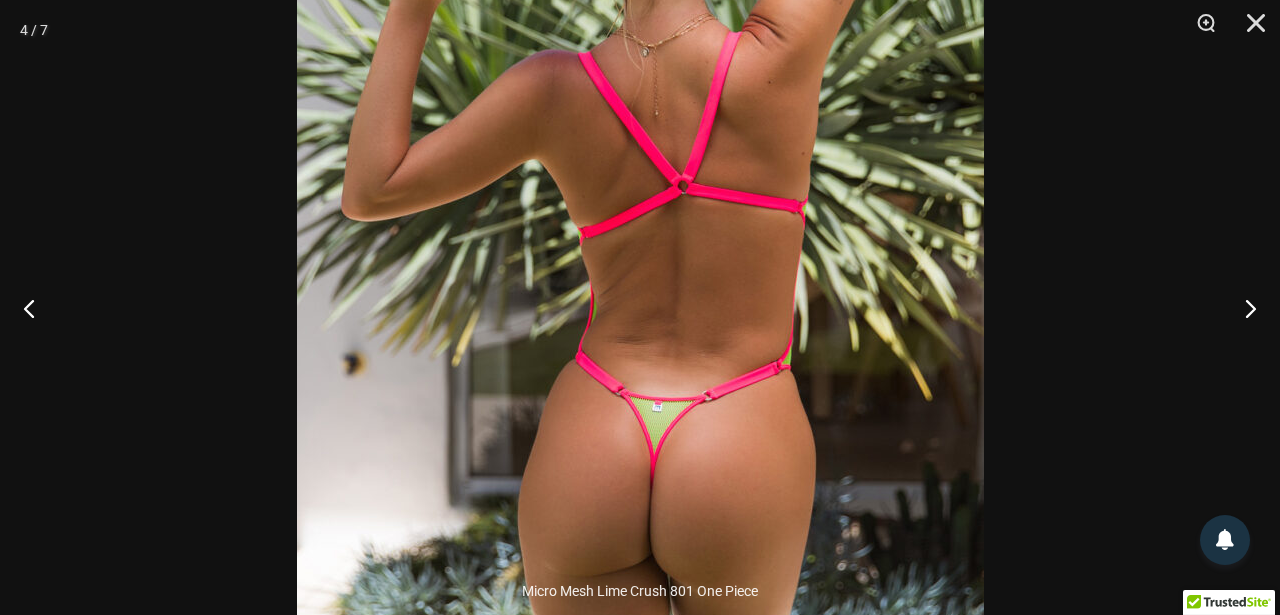 click at bounding box center (640, 307) 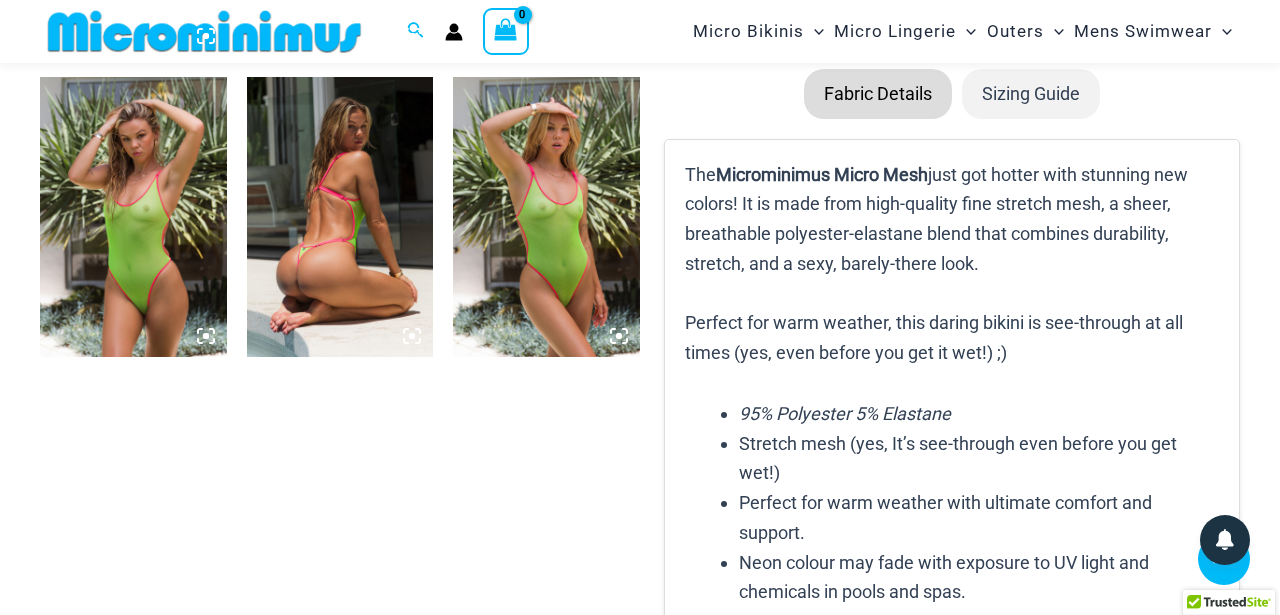 scroll, scrollTop: 840, scrollLeft: 0, axis: vertical 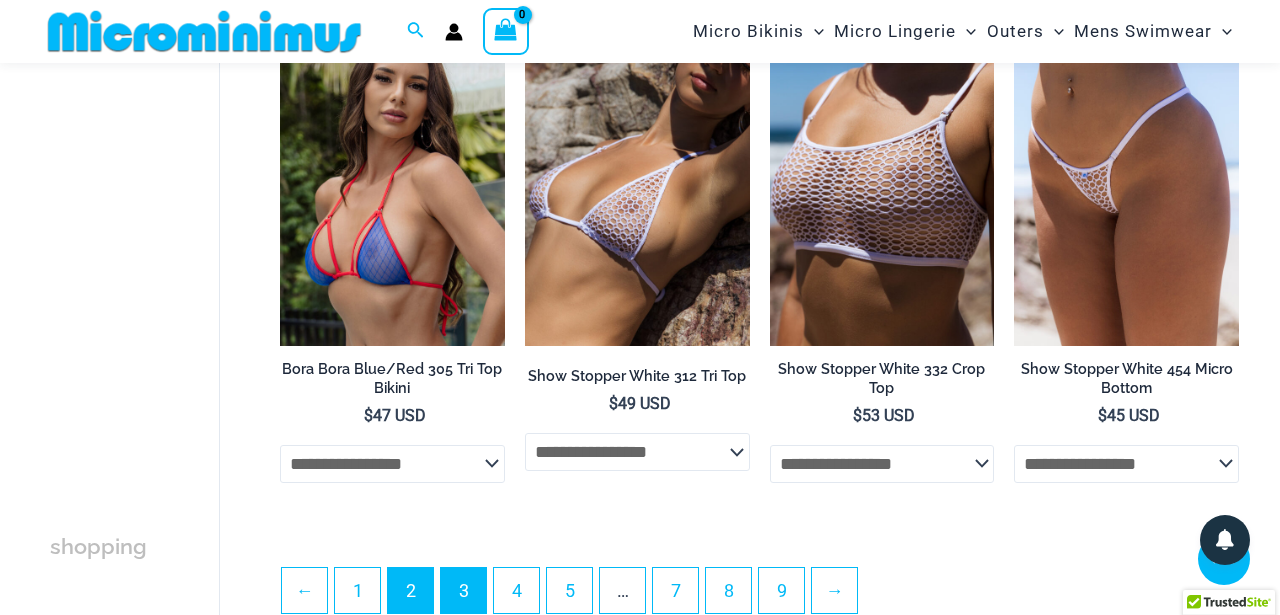 click on "3" at bounding box center (463, 590) 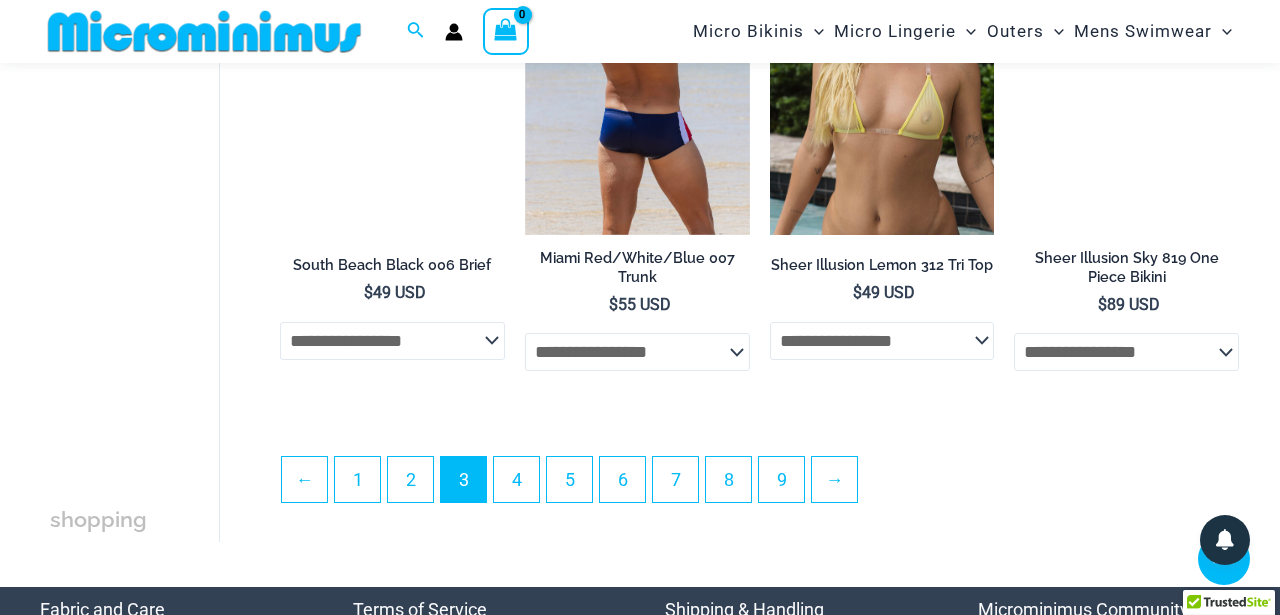 scroll, scrollTop: 4152, scrollLeft: 0, axis: vertical 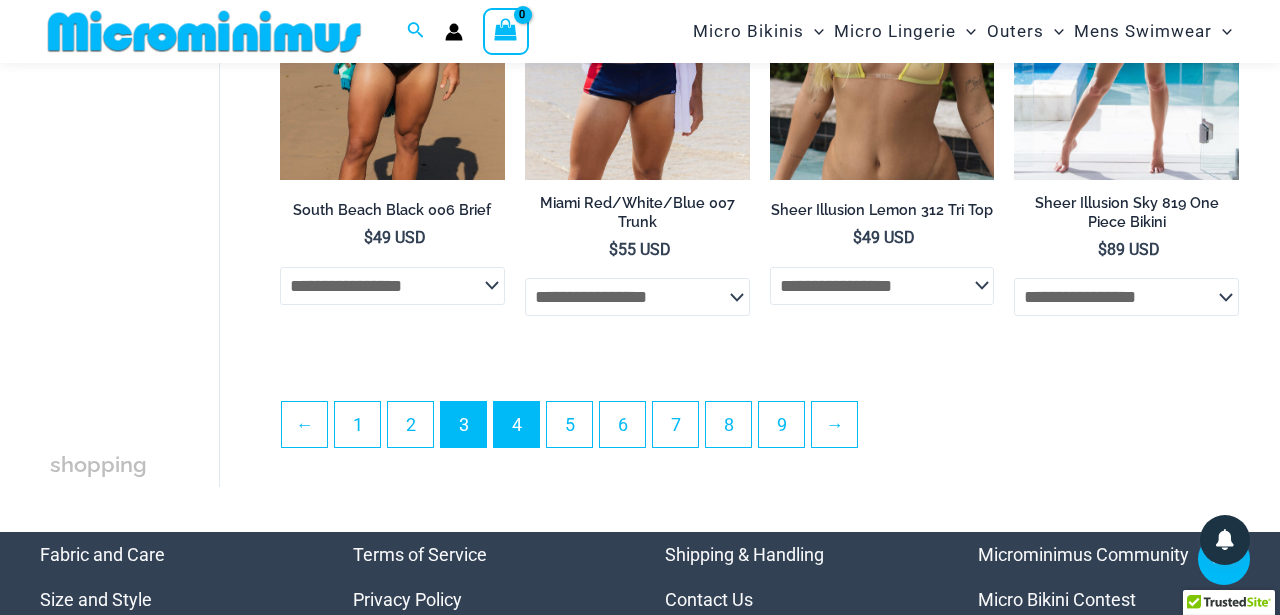 click on "4" at bounding box center (516, 424) 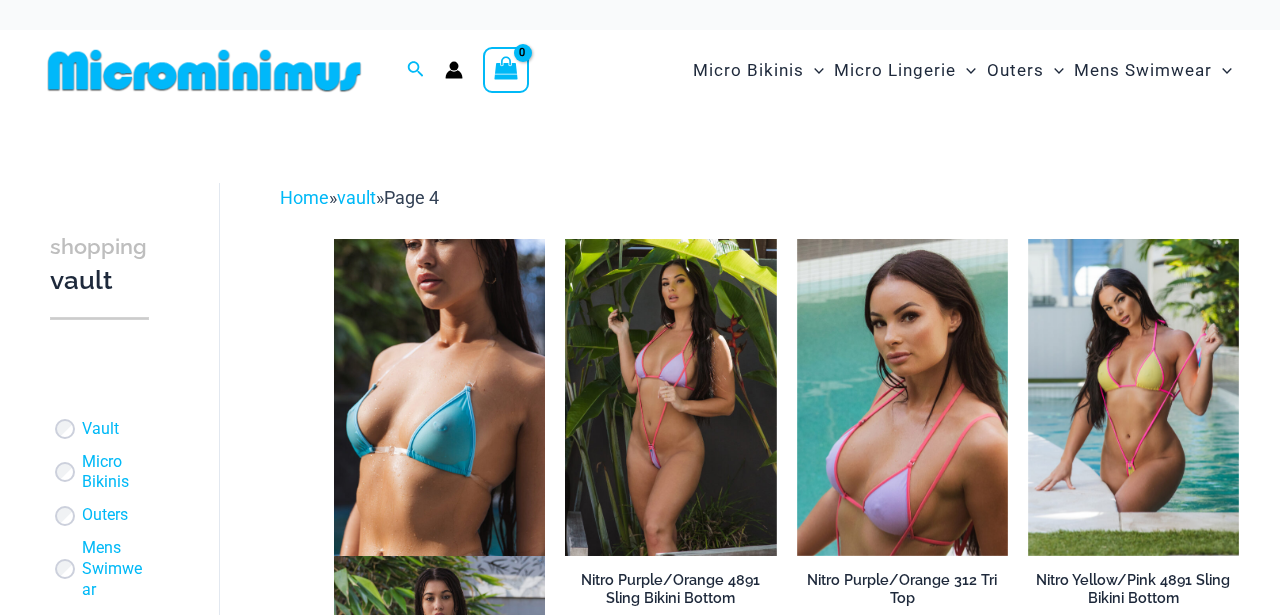scroll, scrollTop: 168, scrollLeft: 0, axis: vertical 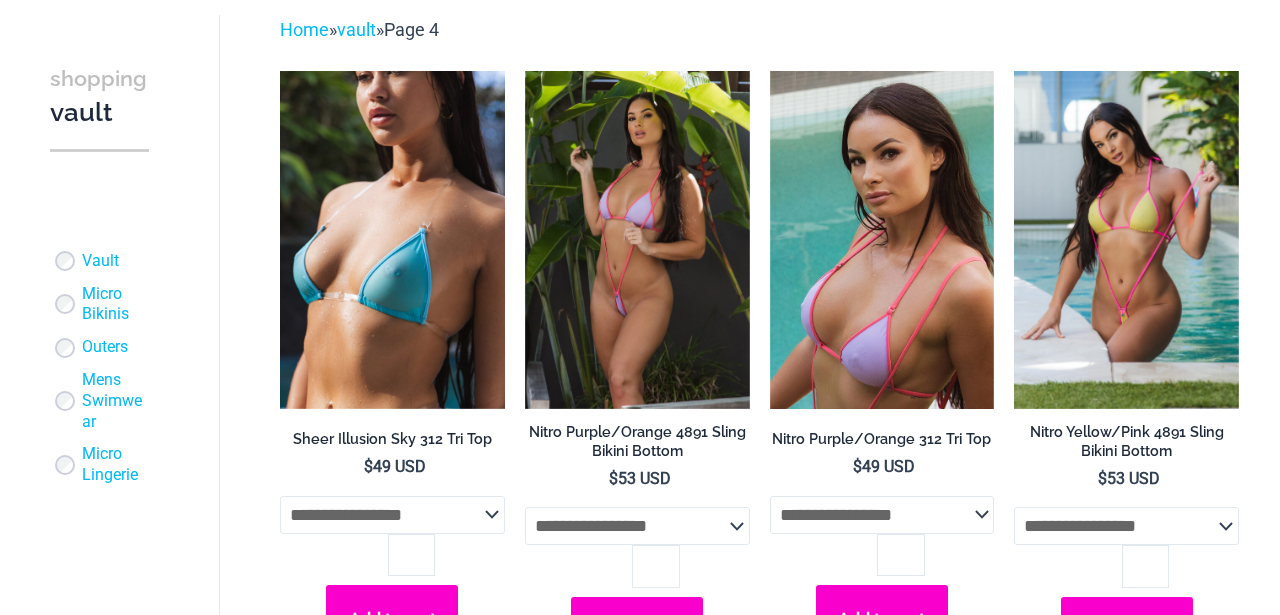 click at bounding box center [637, 239] 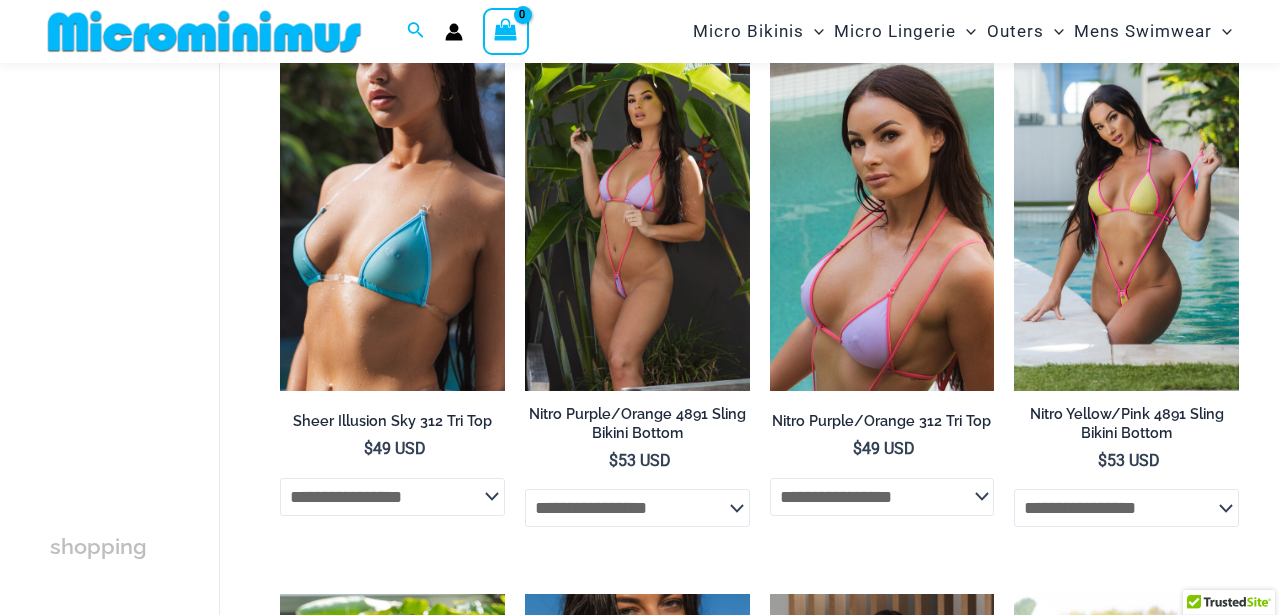 click at bounding box center [1126, 221] 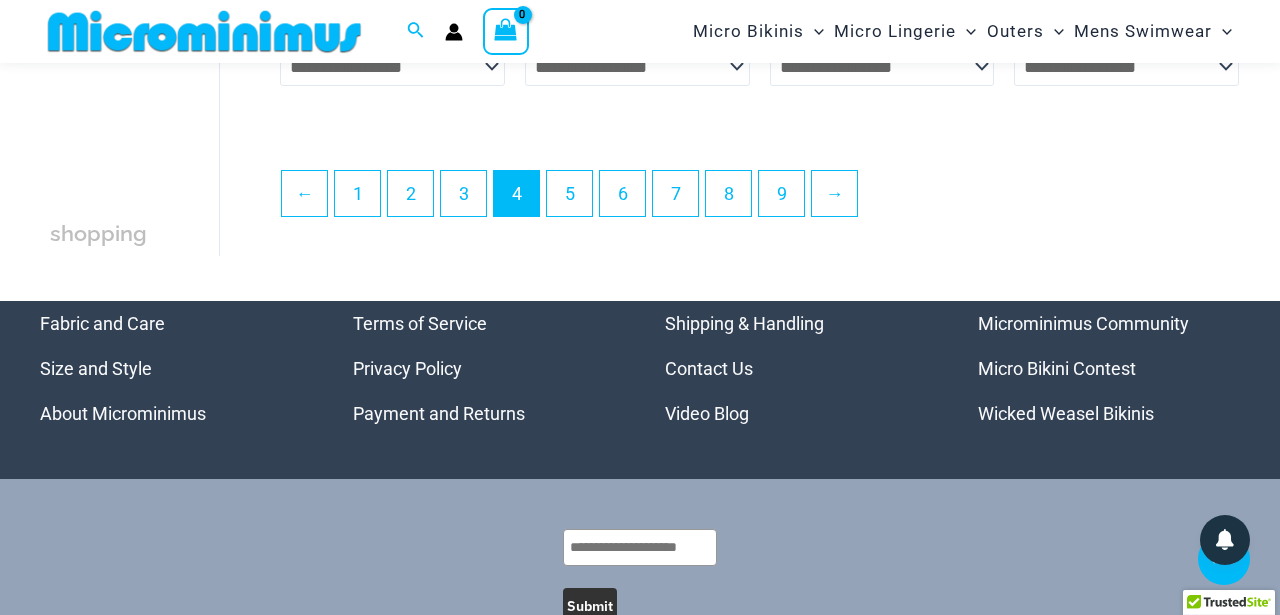 scroll, scrollTop: 4394, scrollLeft: 0, axis: vertical 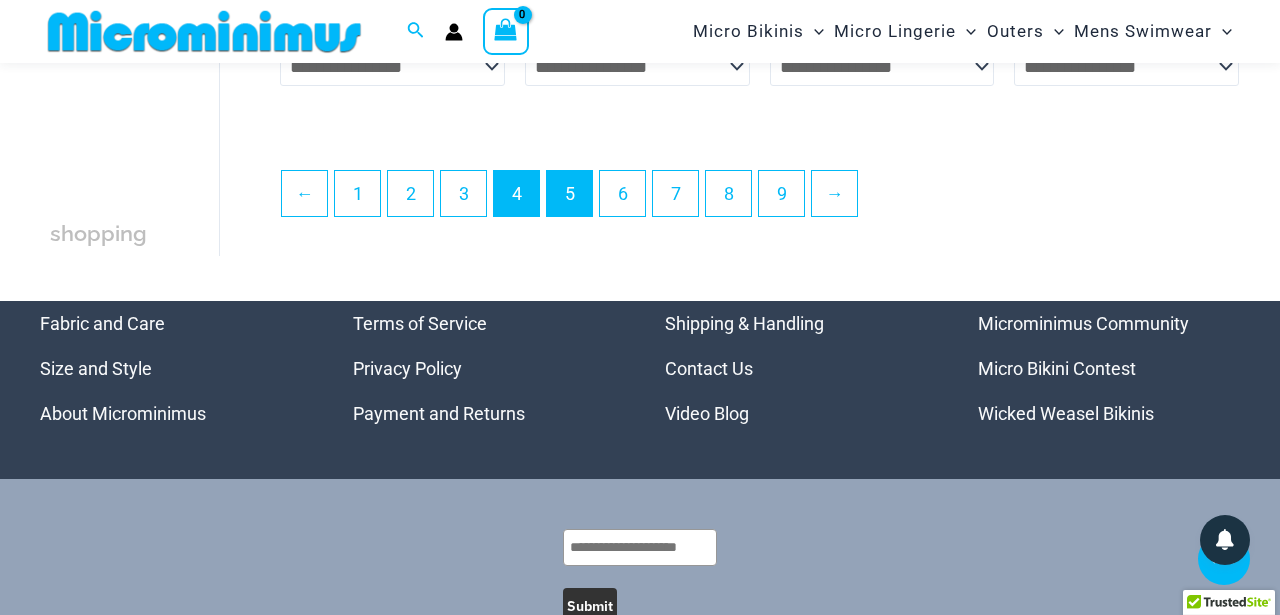 click on "5" at bounding box center [569, 193] 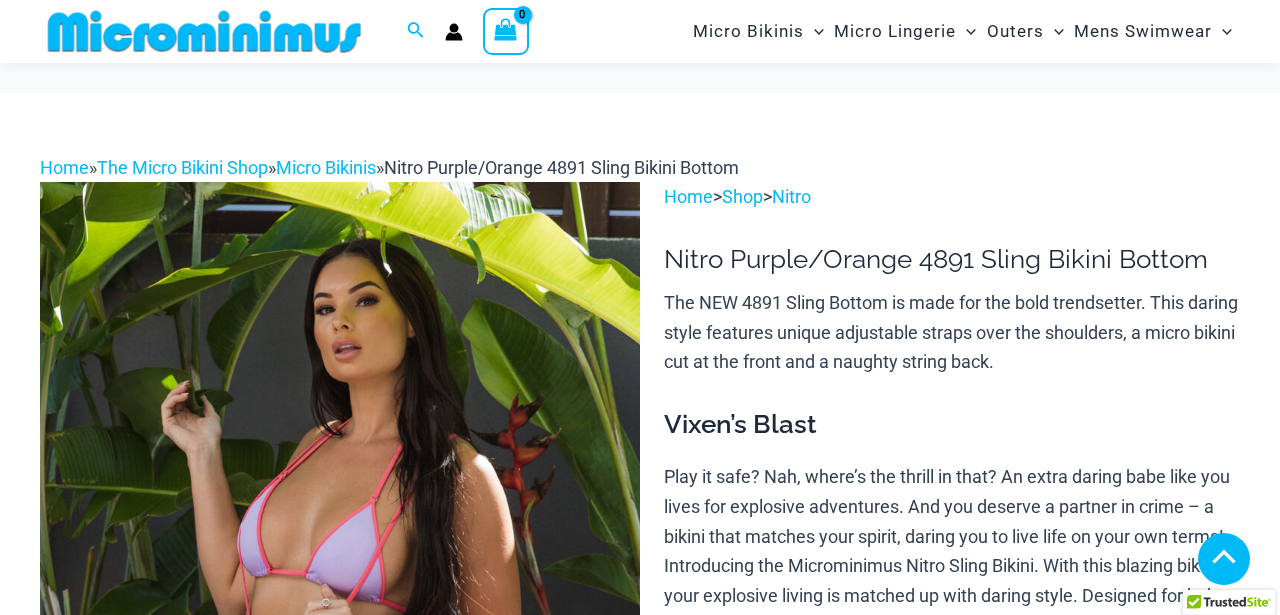 click 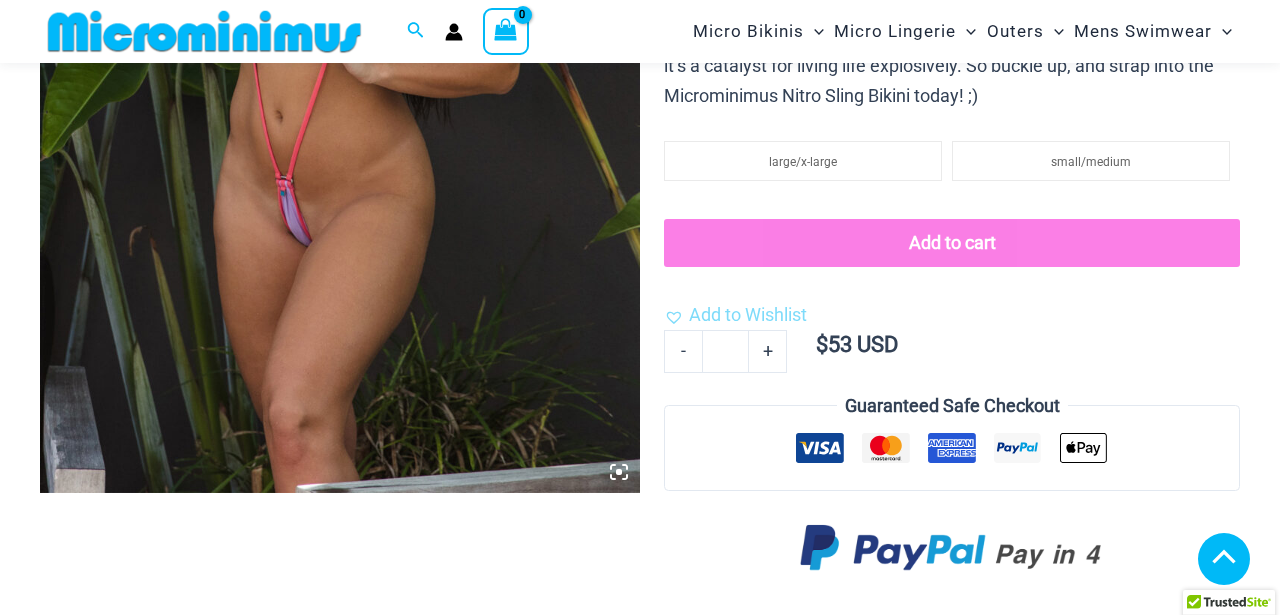 scroll, scrollTop: 589, scrollLeft: 0, axis: vertical 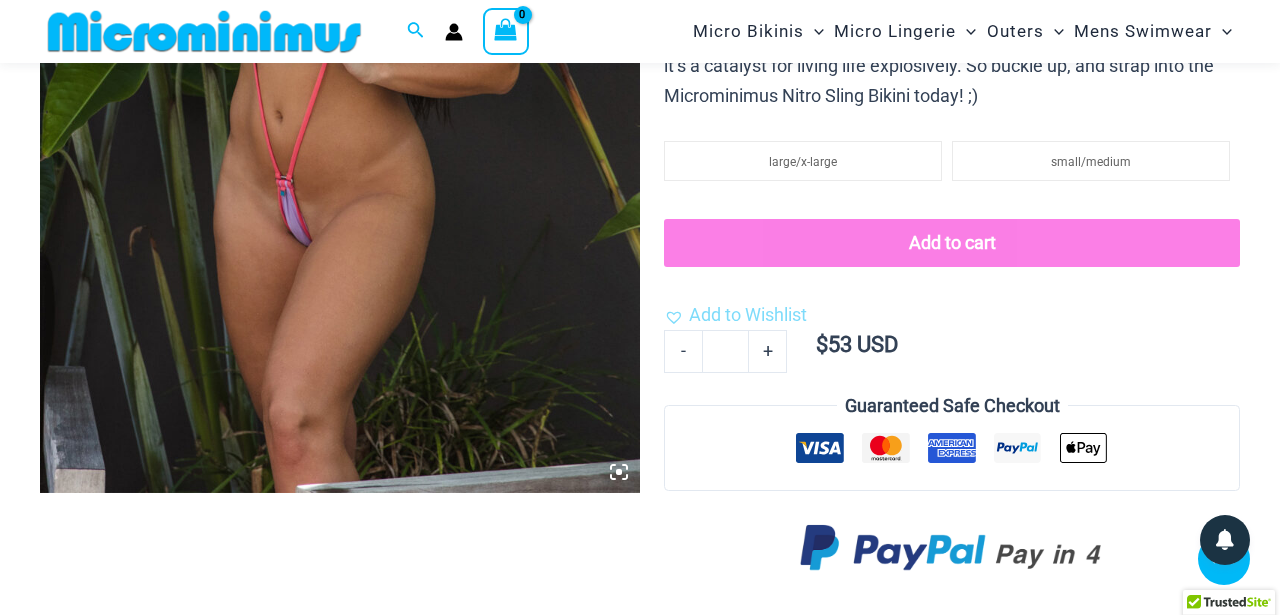 click 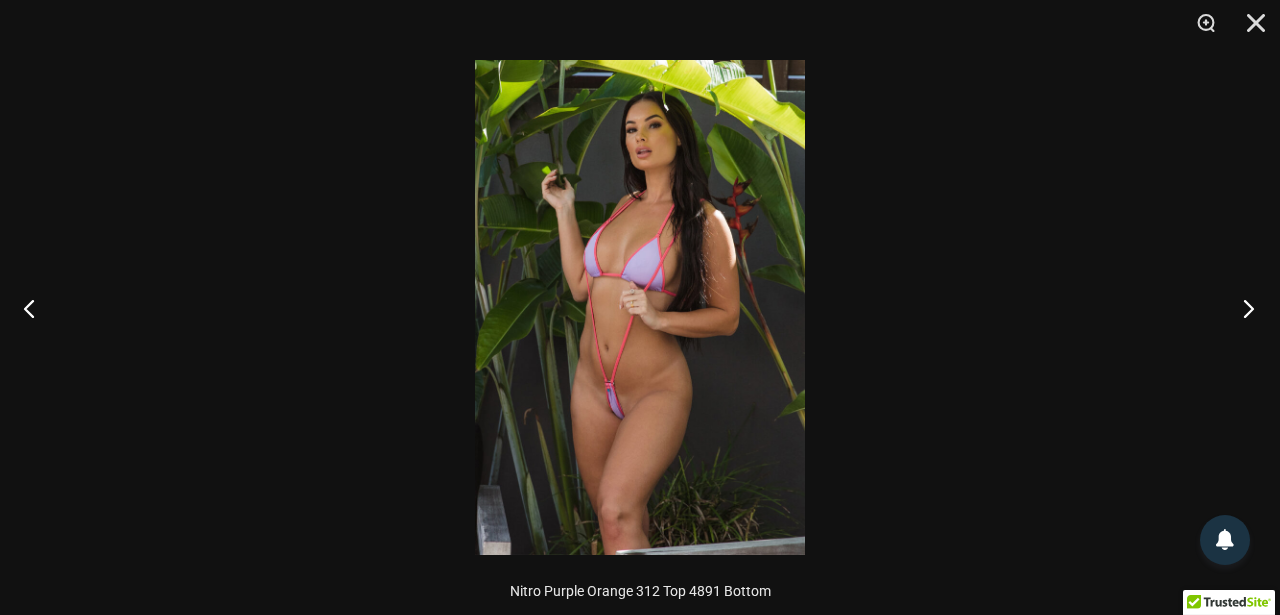 click at bounding box center [1242, 308] 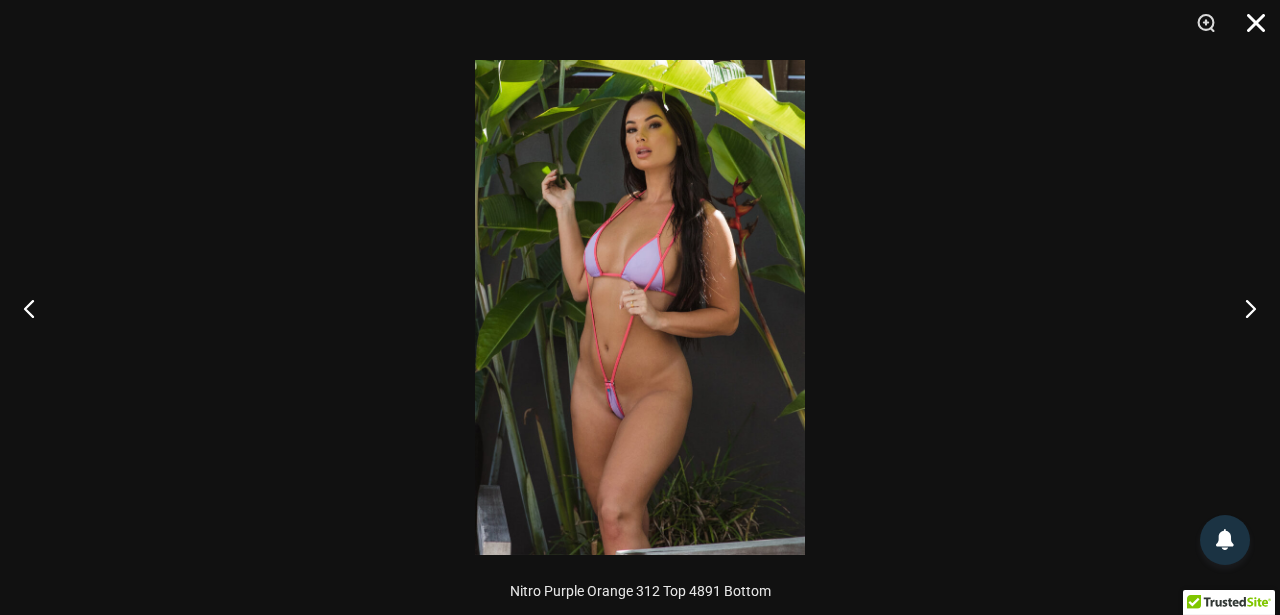 click at bounding box center (1249, 30) 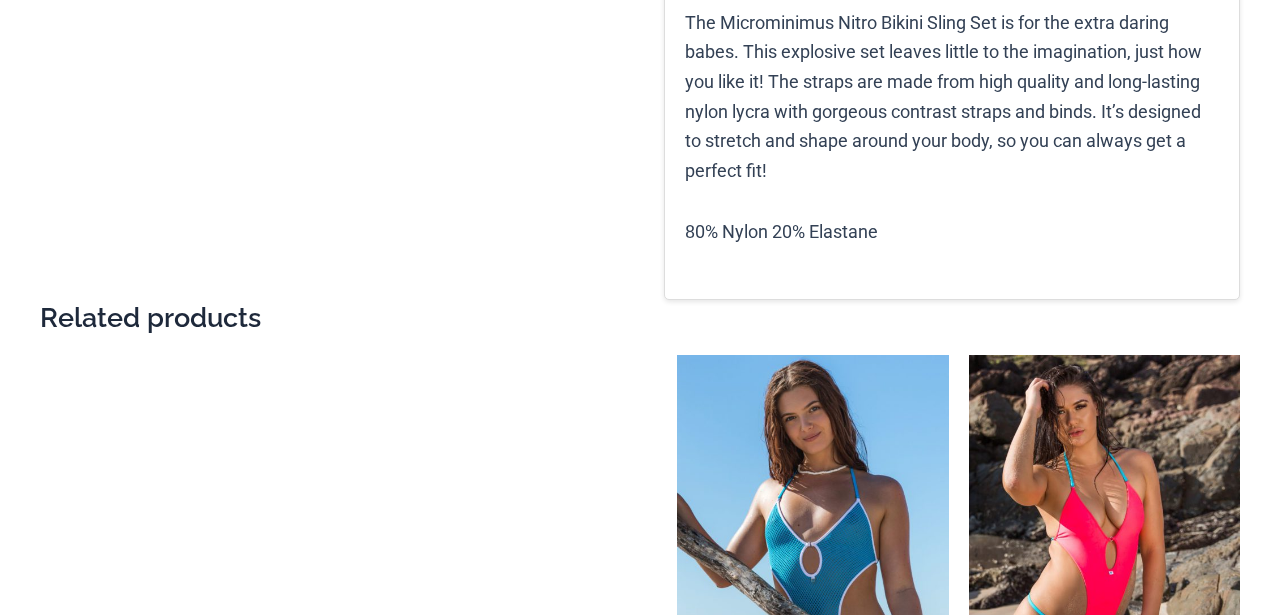 scroll, scrollTop: 1912, scrollLeft: 0, axis: vertical 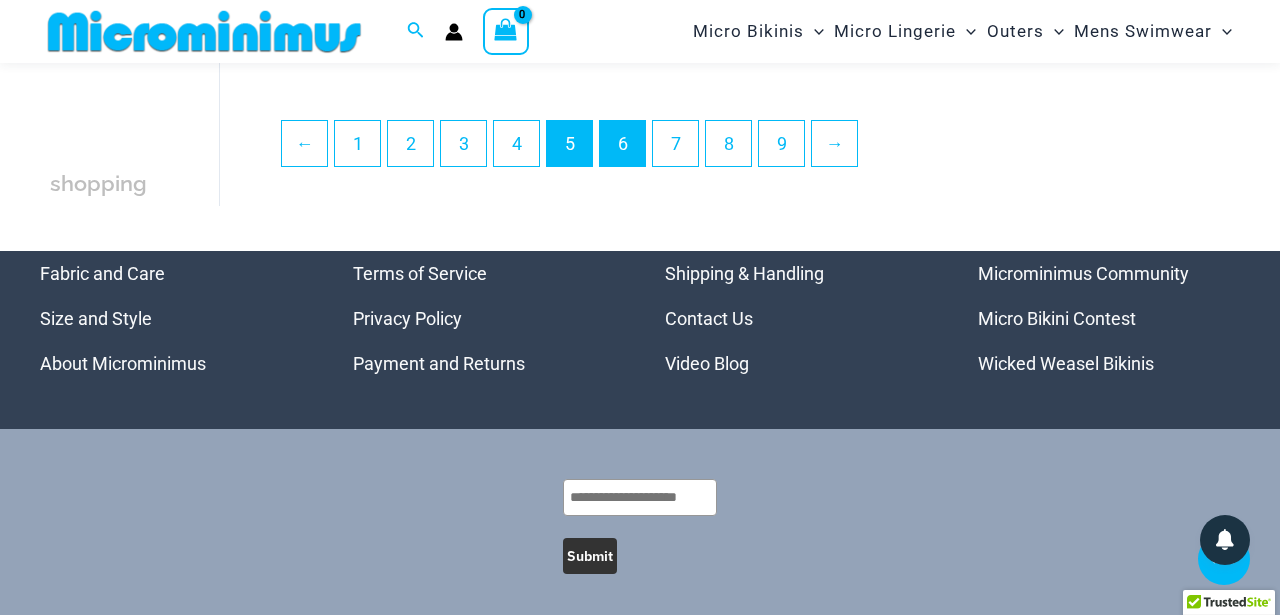 click on "6" at bounding box center [622, 143] 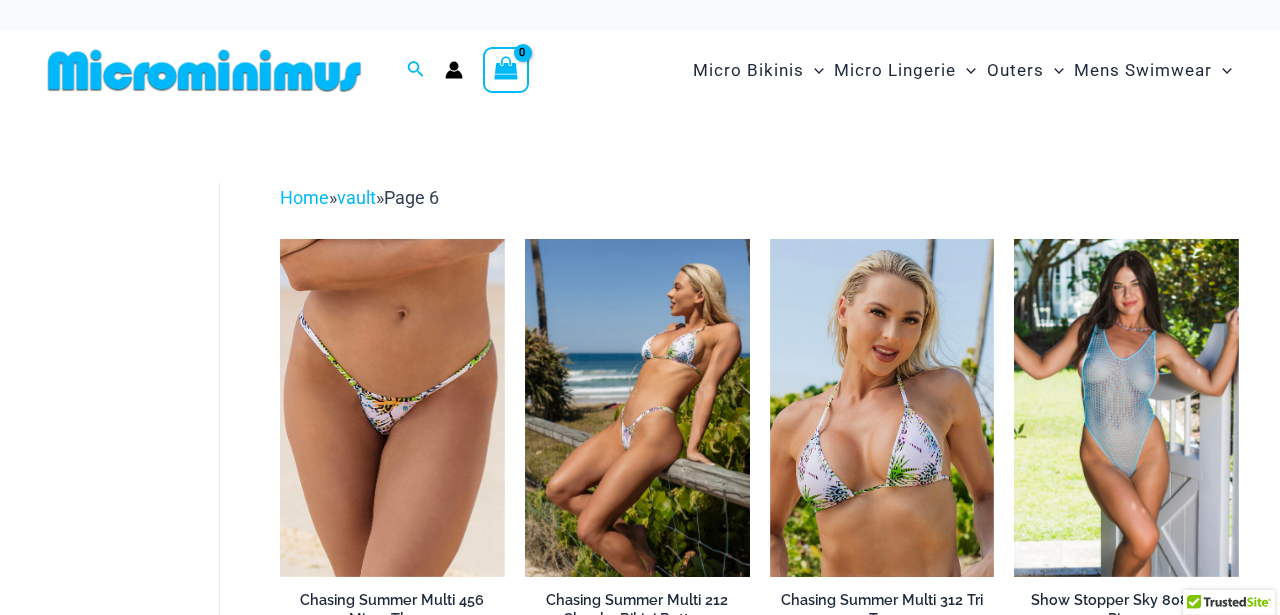 scroll, scrollTop: 173, scrollLeft: 0, axis: vertical 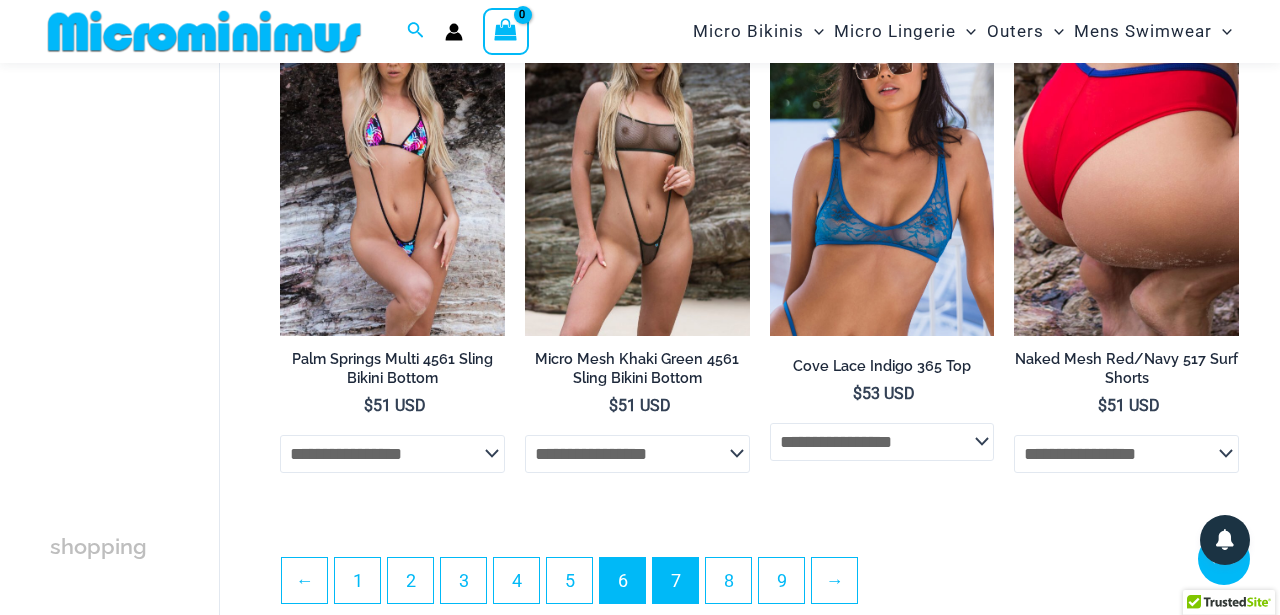 click on "7" at bounding box center [675, 580] 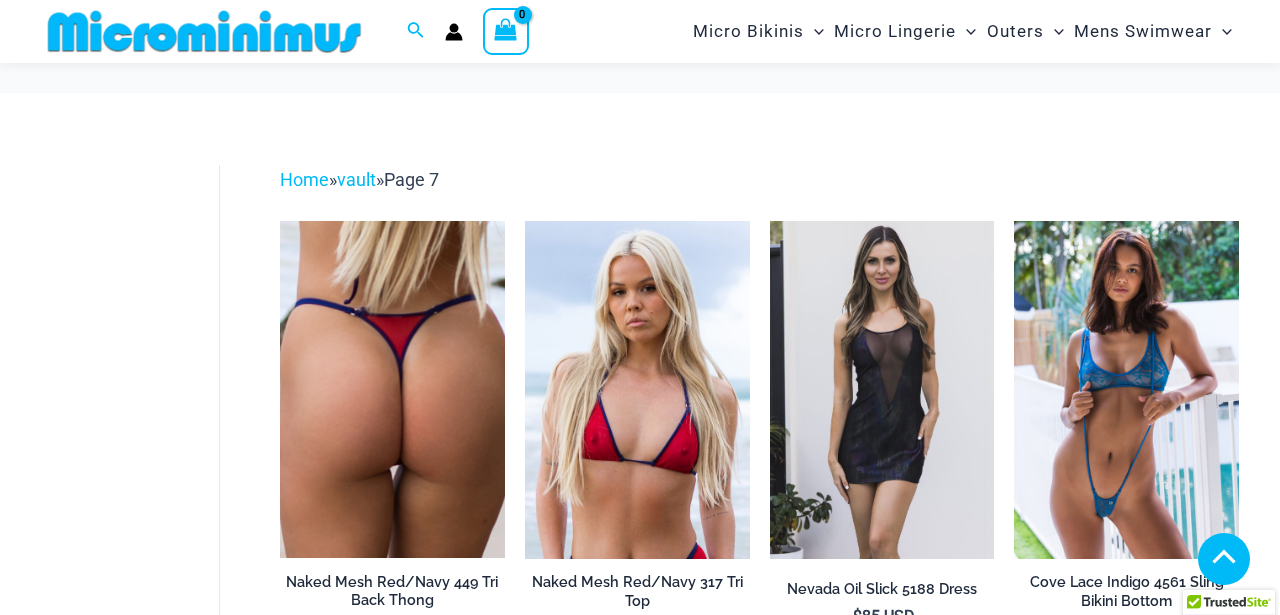 select 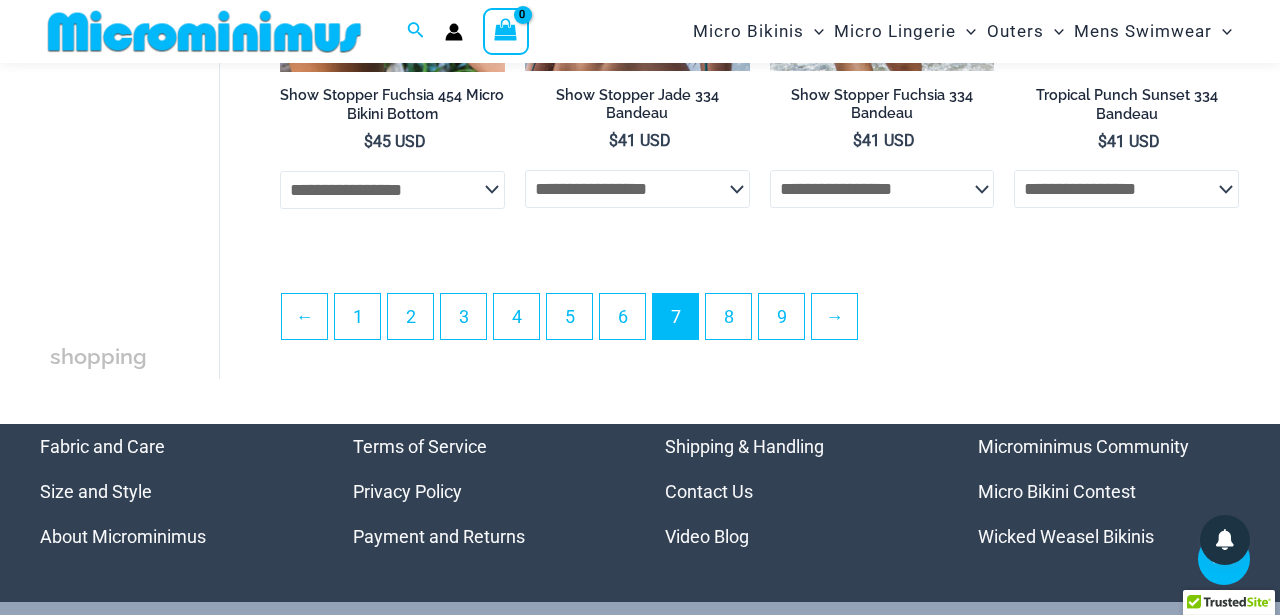 scroll, scrollTop: 4281, scrollLeft: 0, axis: vertical 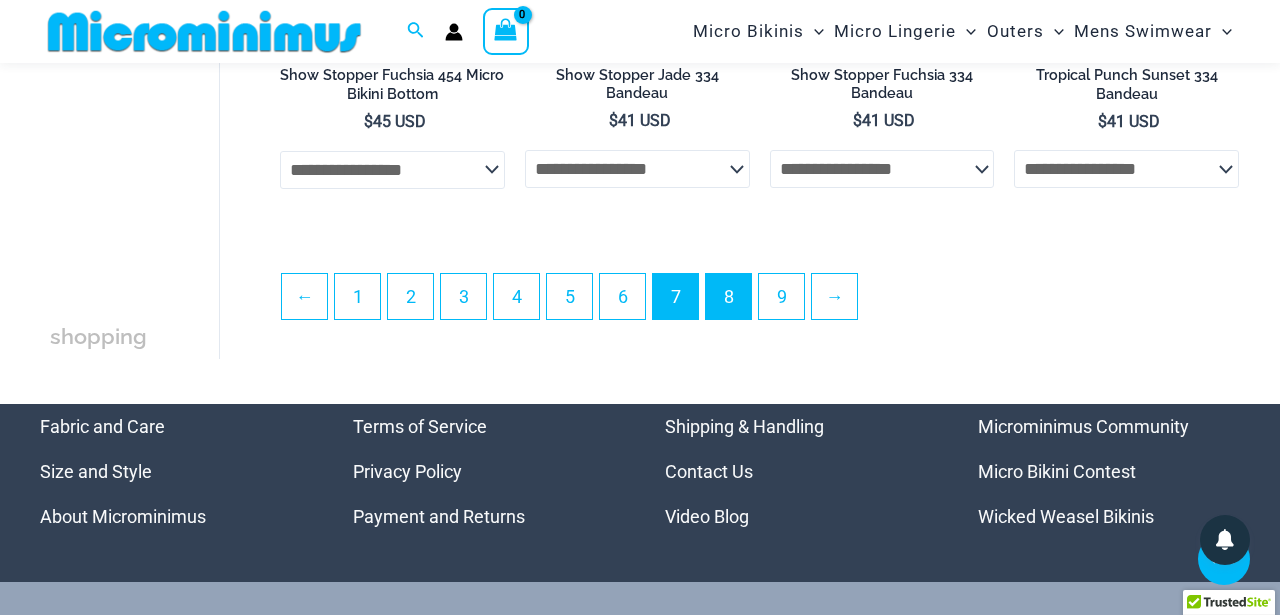 click on "8" at bounding box center (728, 296) 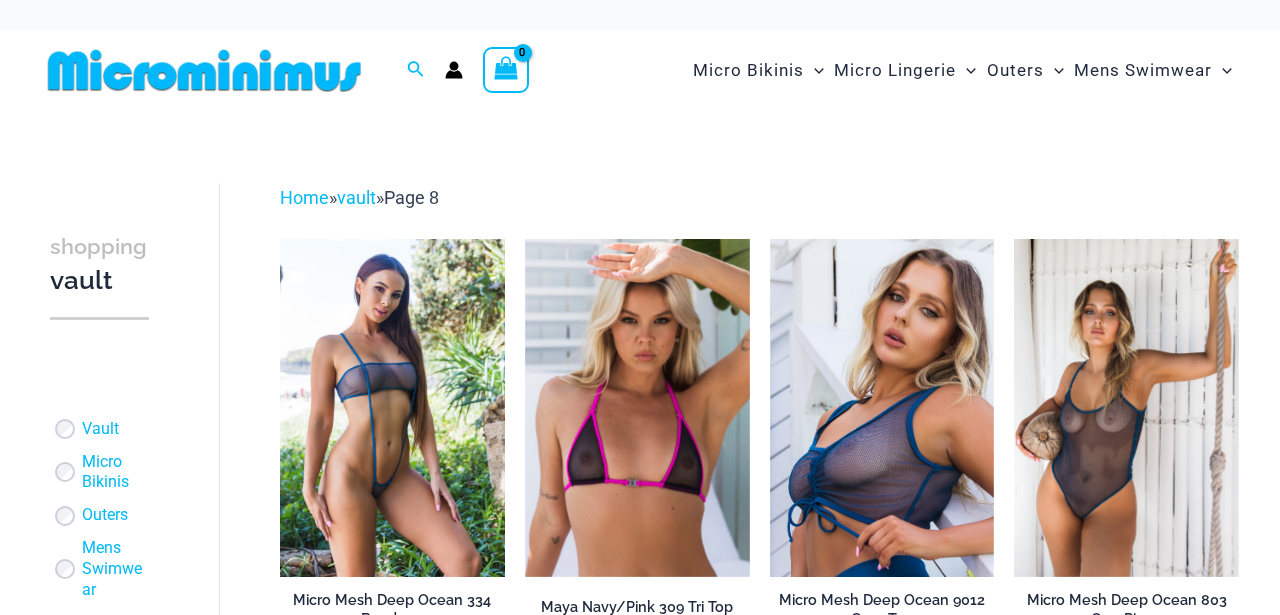 scroll, scrollTop: 756, scrollLeft: 0, axis: vertical 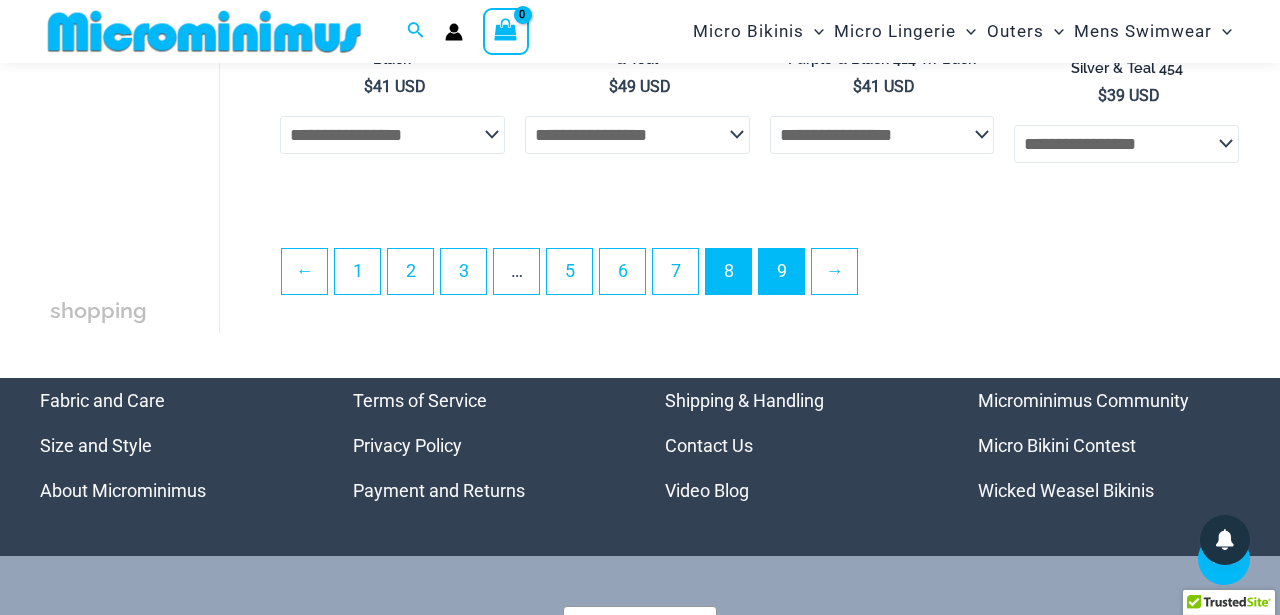 click on "9" at bounding box center (781, 271) 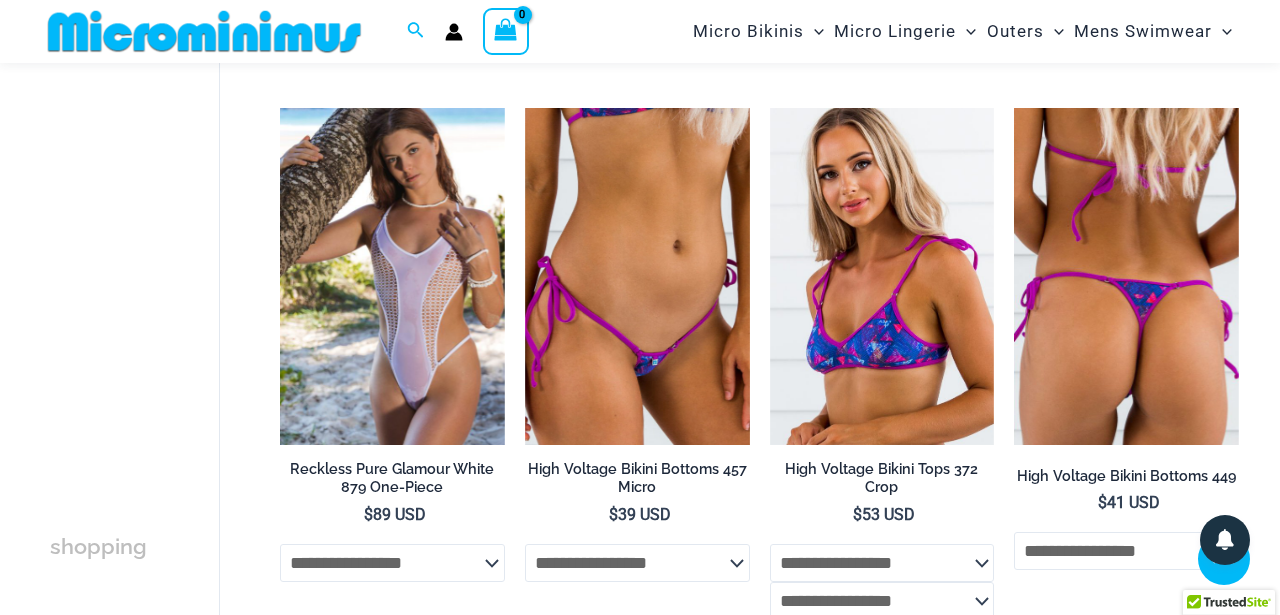 scroll, scrollTop: 586, scrollLeft: 0, axis: vertical 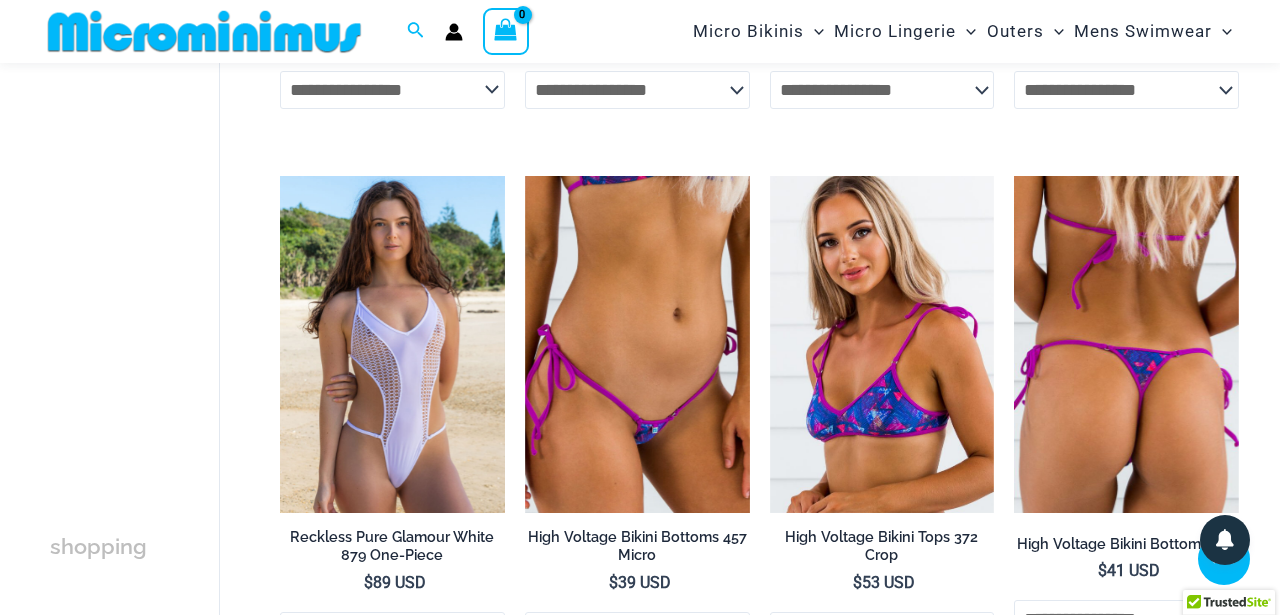 click at bounding box center [392, 344] 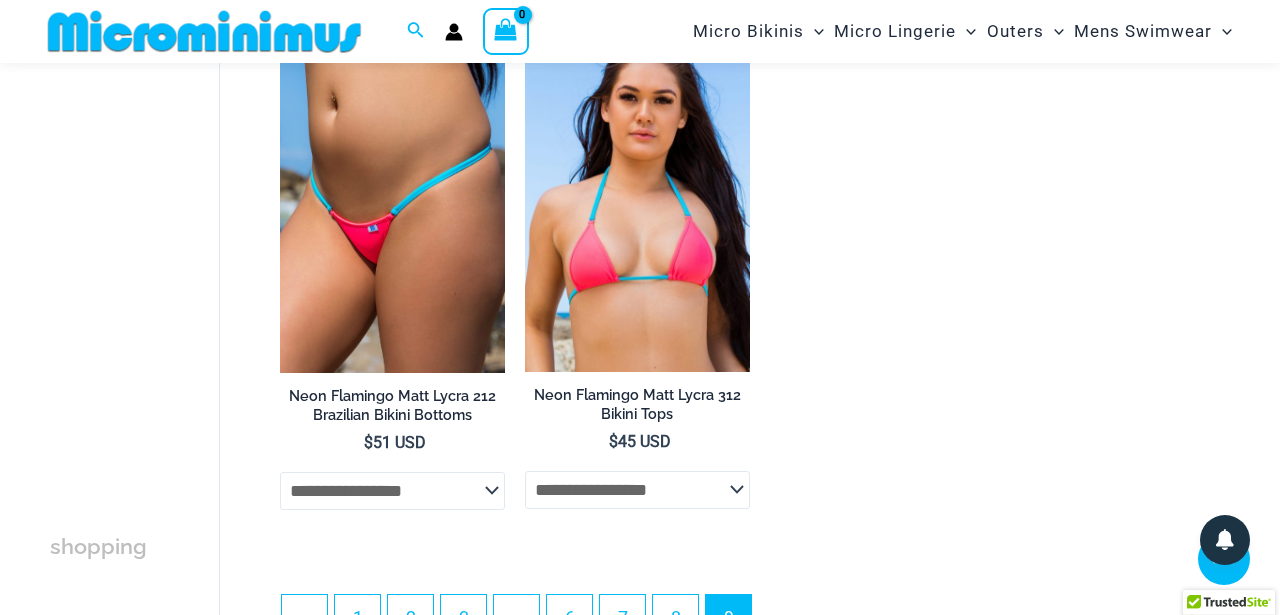 scroll, scrollTop: 1859, scrollLeft: 0, axis: vertical 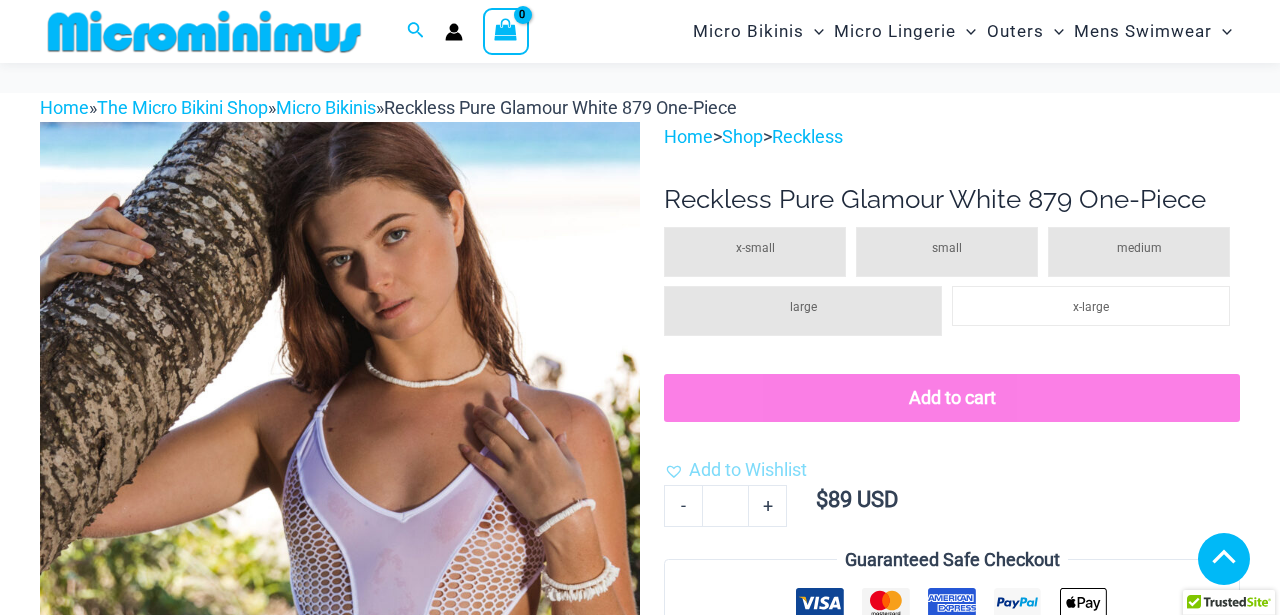 click 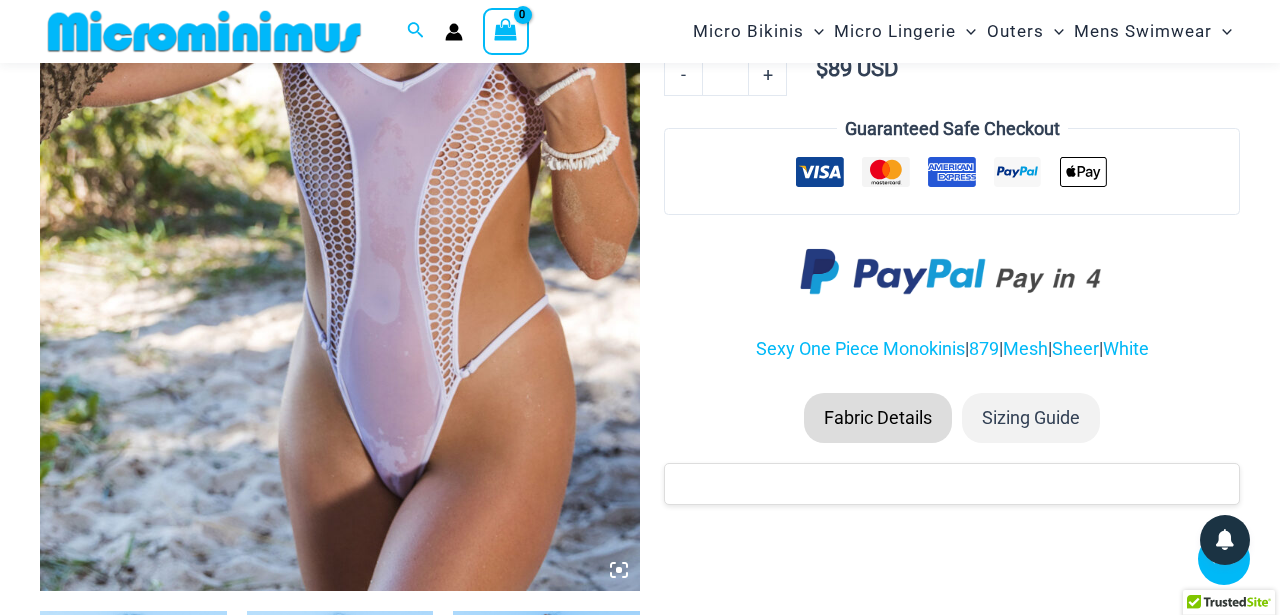 click 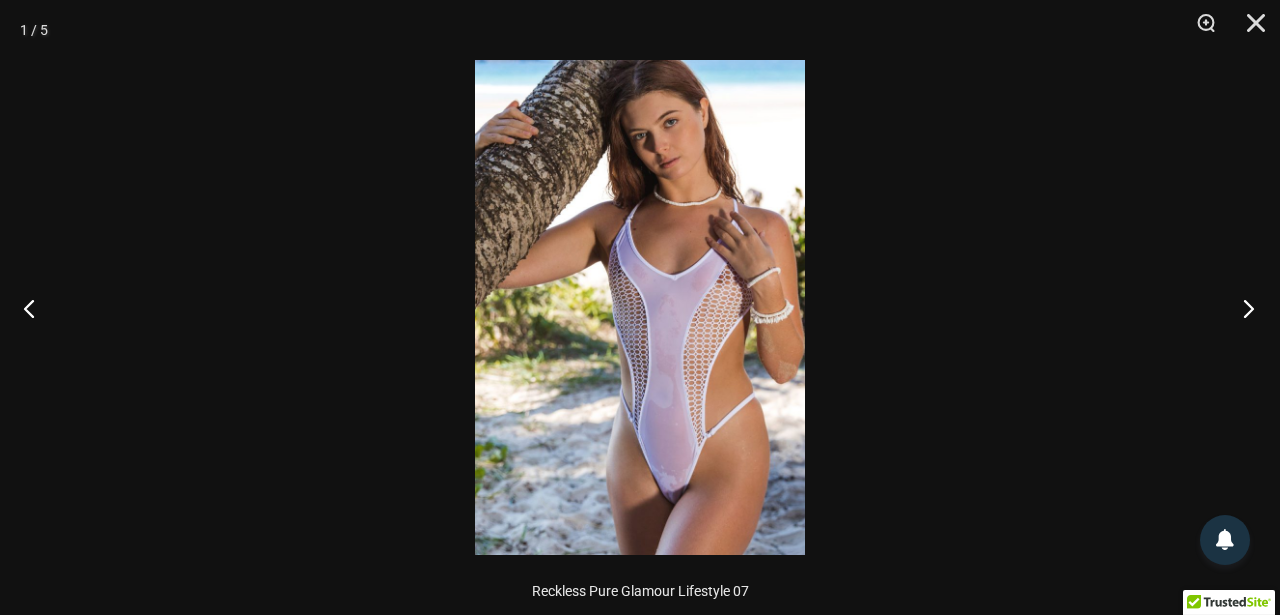 click at bounding box center [1242, 308] 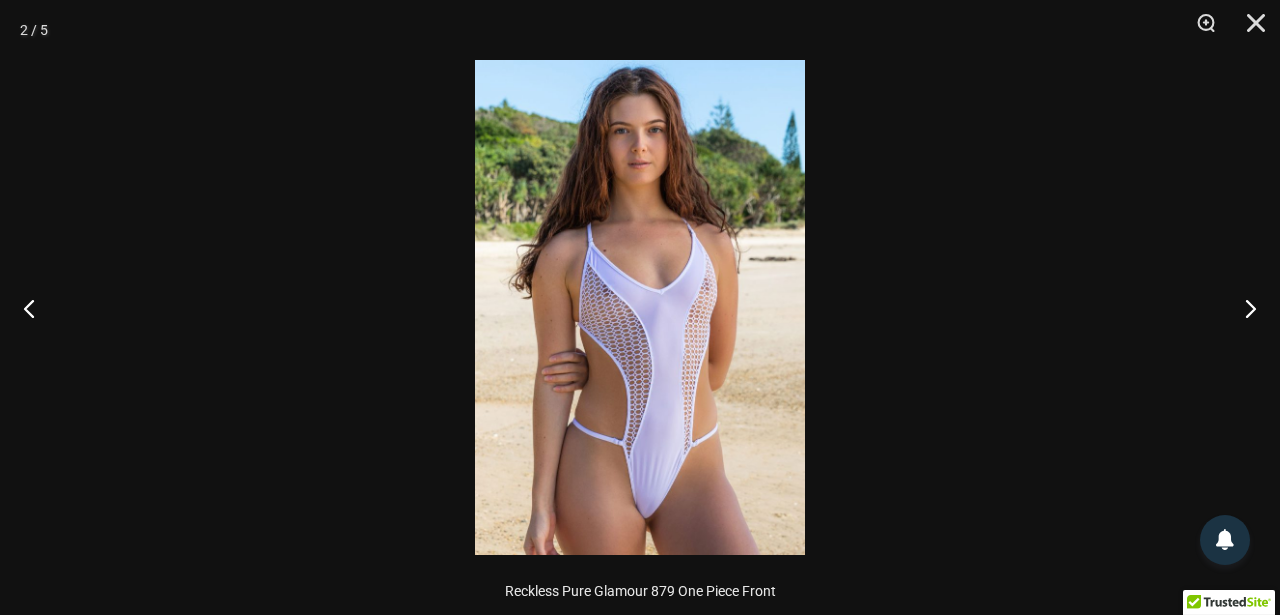 click at bounding box center [640, 307] 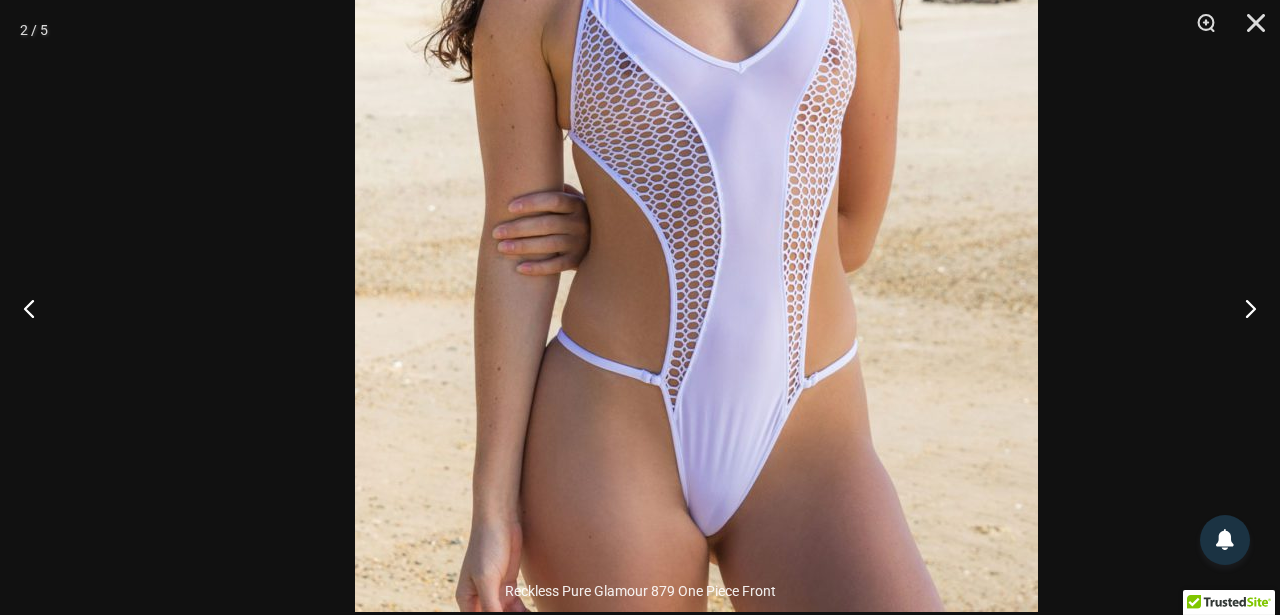 click at bounding box center (696, 100) 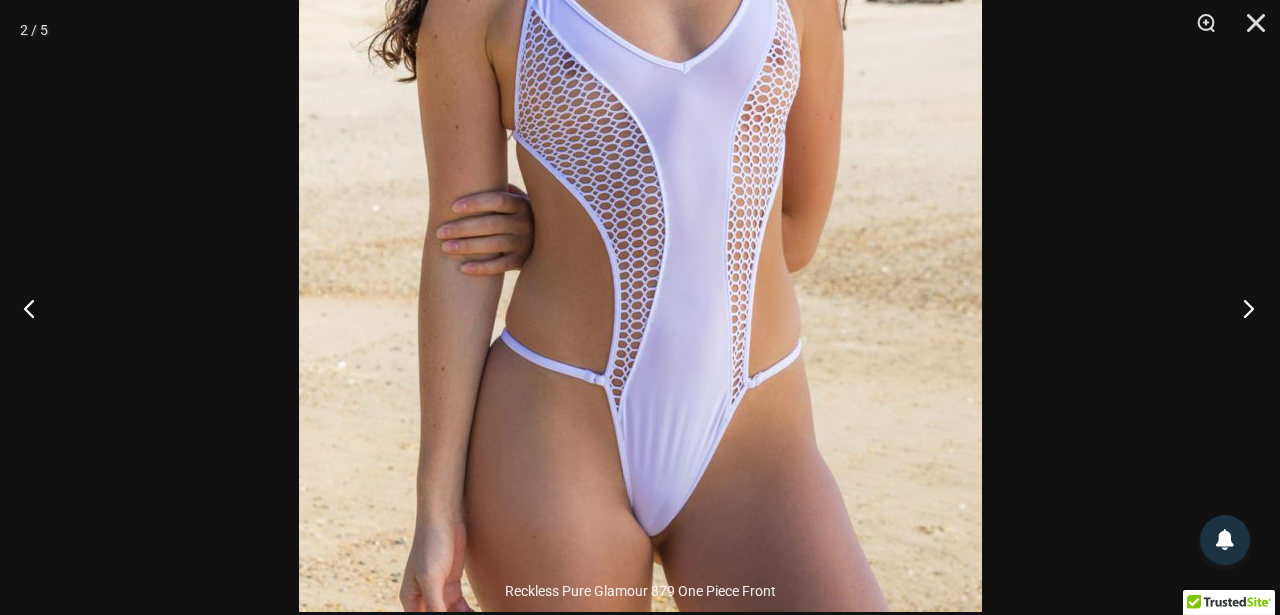 click at bounding box center (1242, 308) 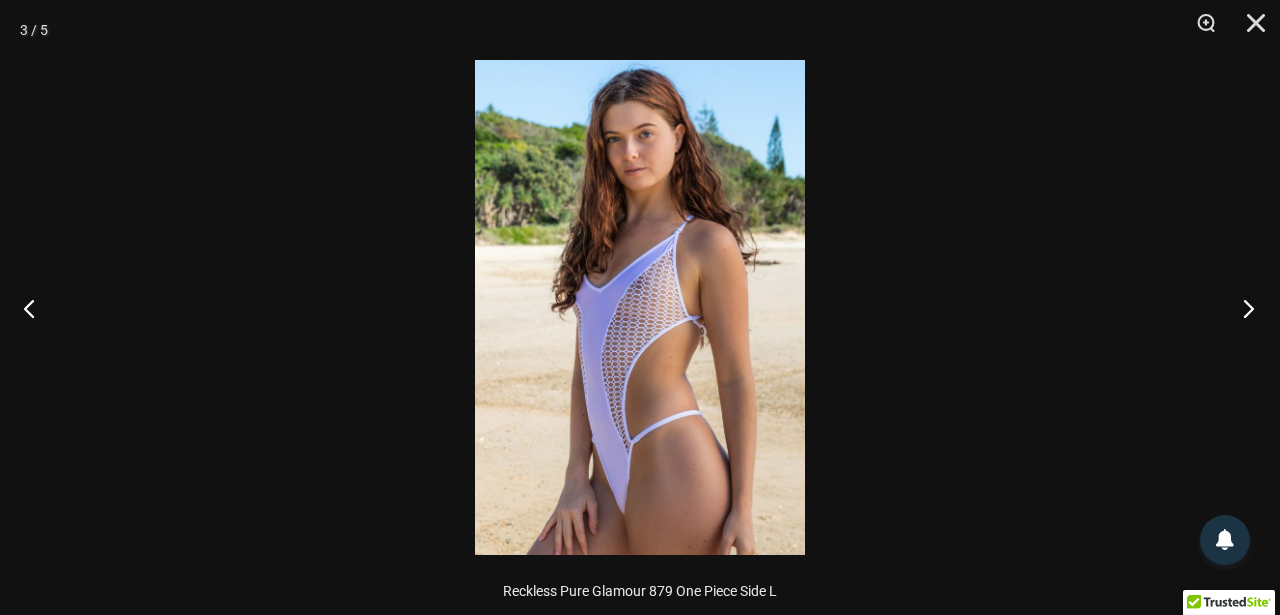 click at bounding box center [1242, 308] 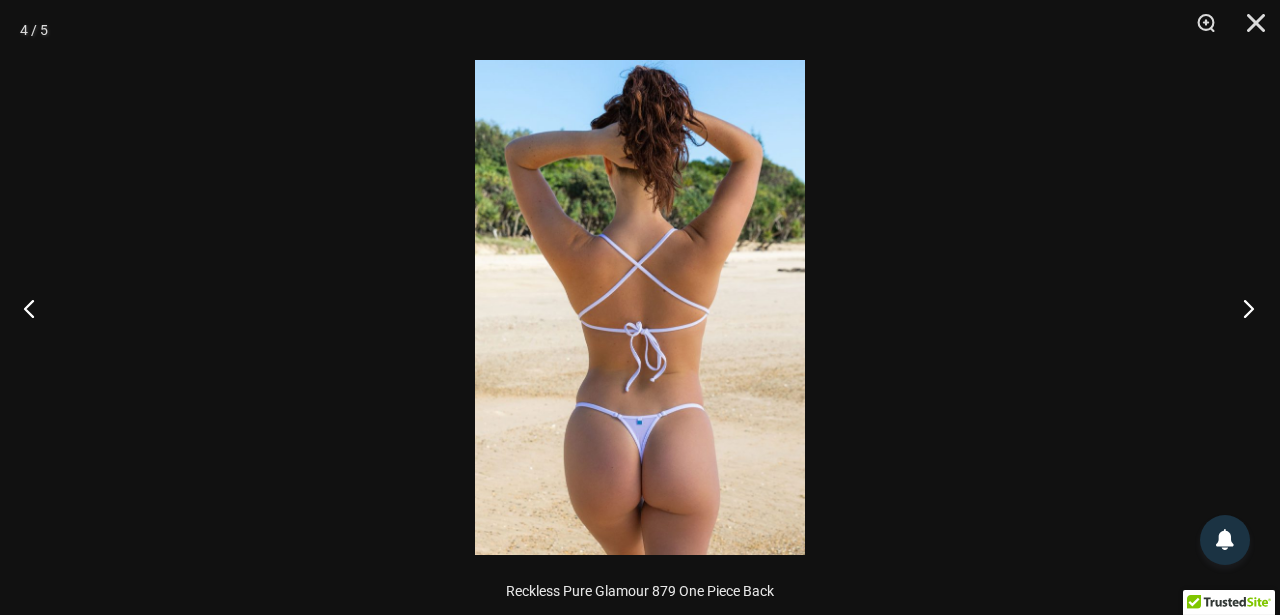click at bounding box center (1242, 308) 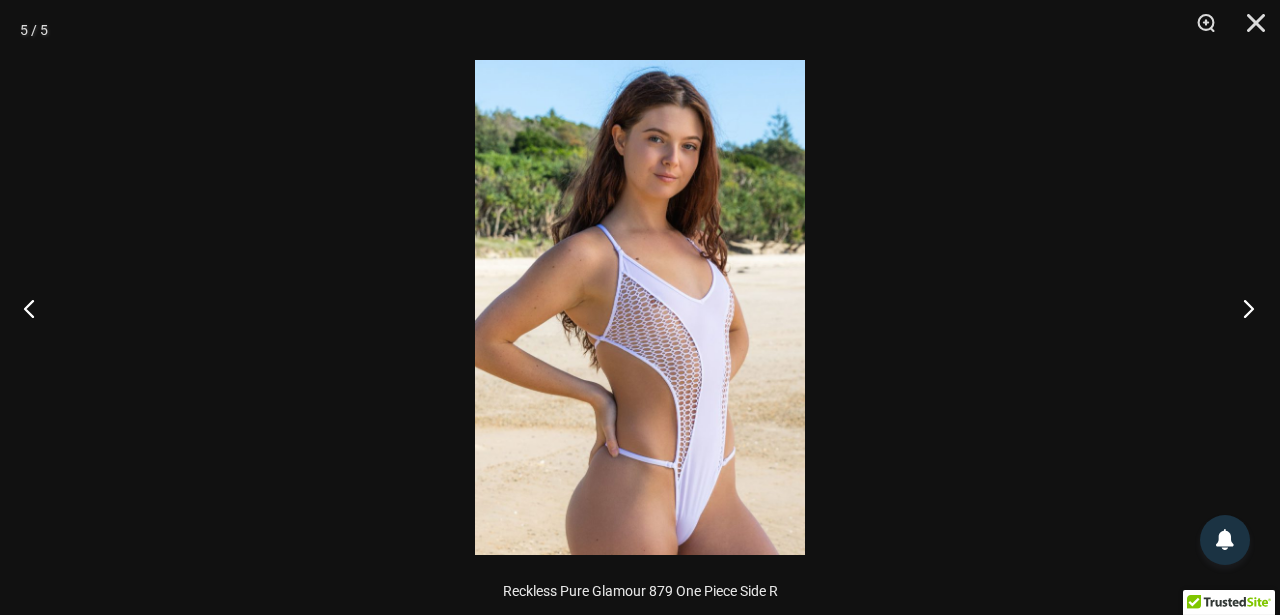 click at bounding box center (1242, 308) 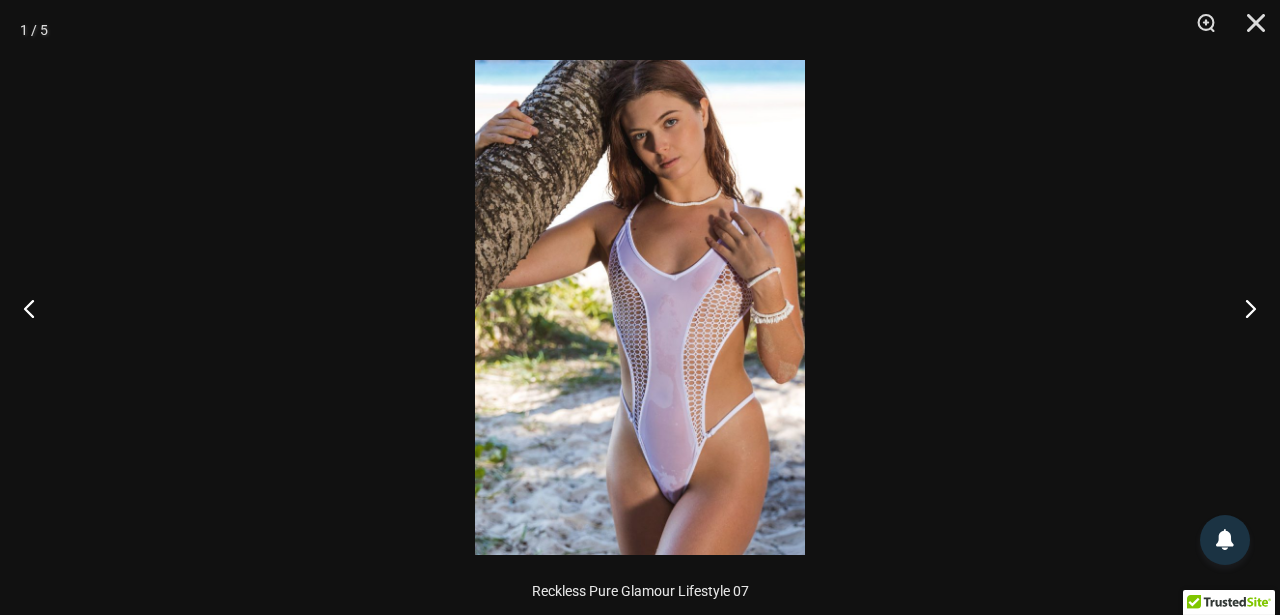 click at bounding box center (640, 307) 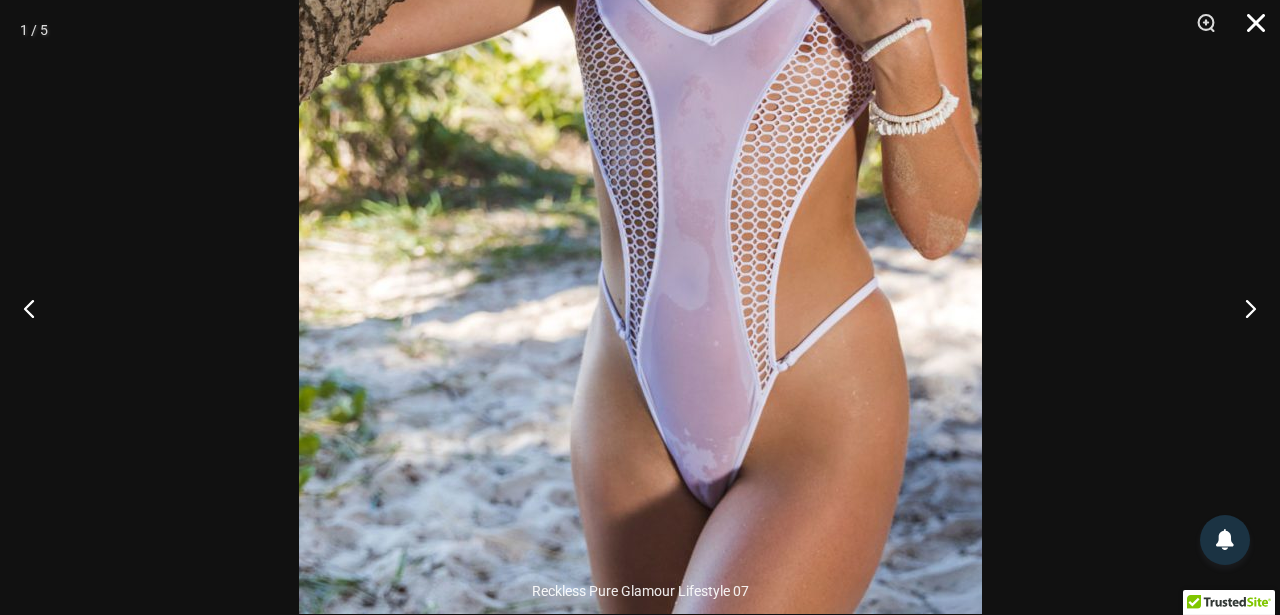 click at bounding box center [1249, 30] 